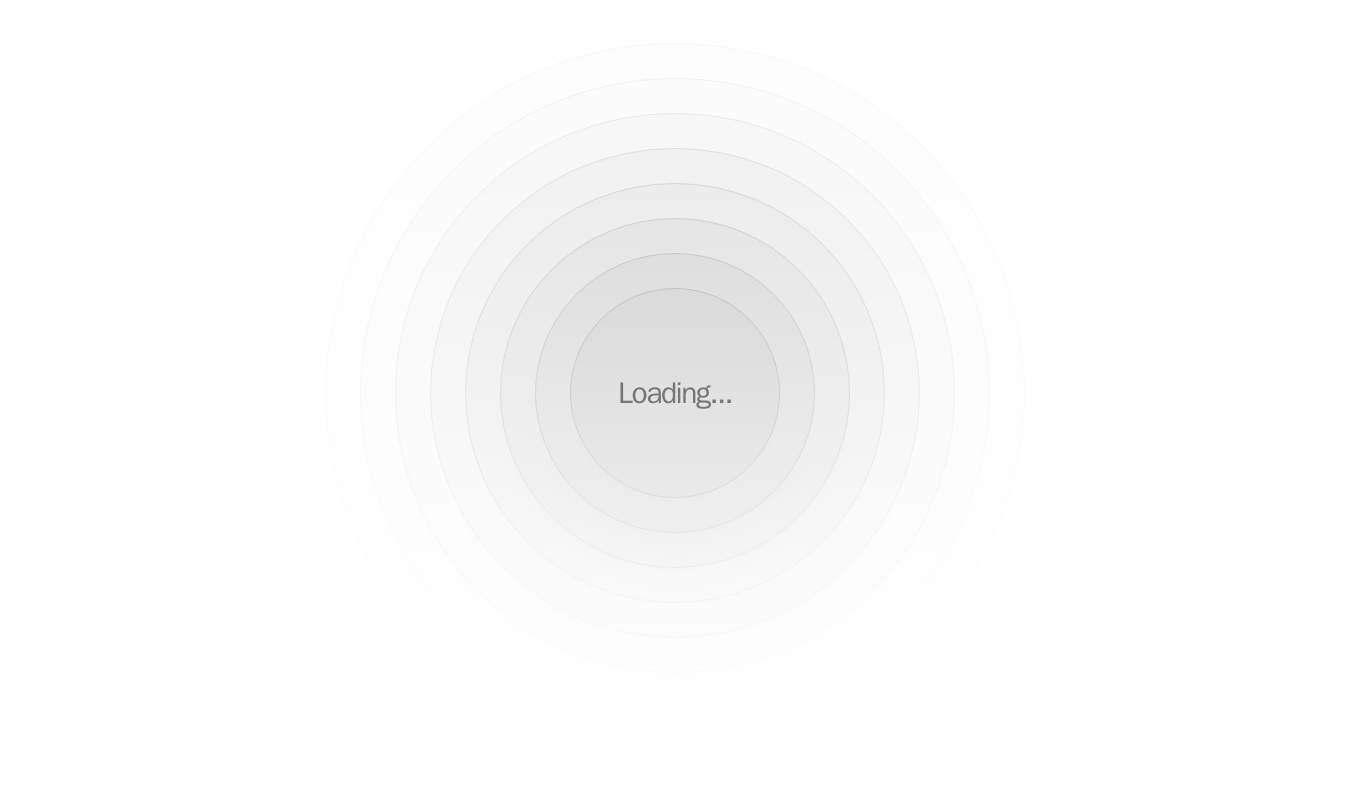 scroll, scrollTop: 0, scrollLeft: 0, axis: both 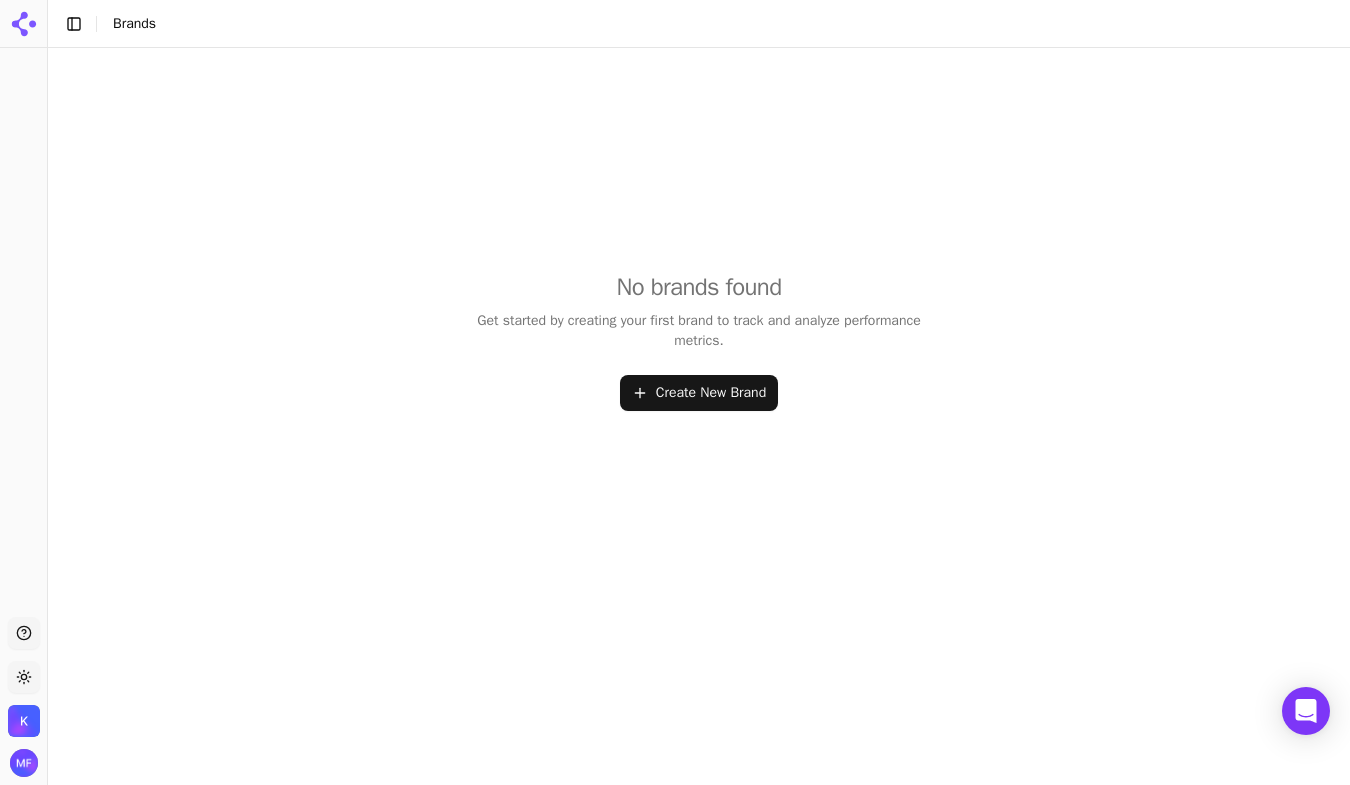 click on "Create New Brand" at bounding box center [699, 393] 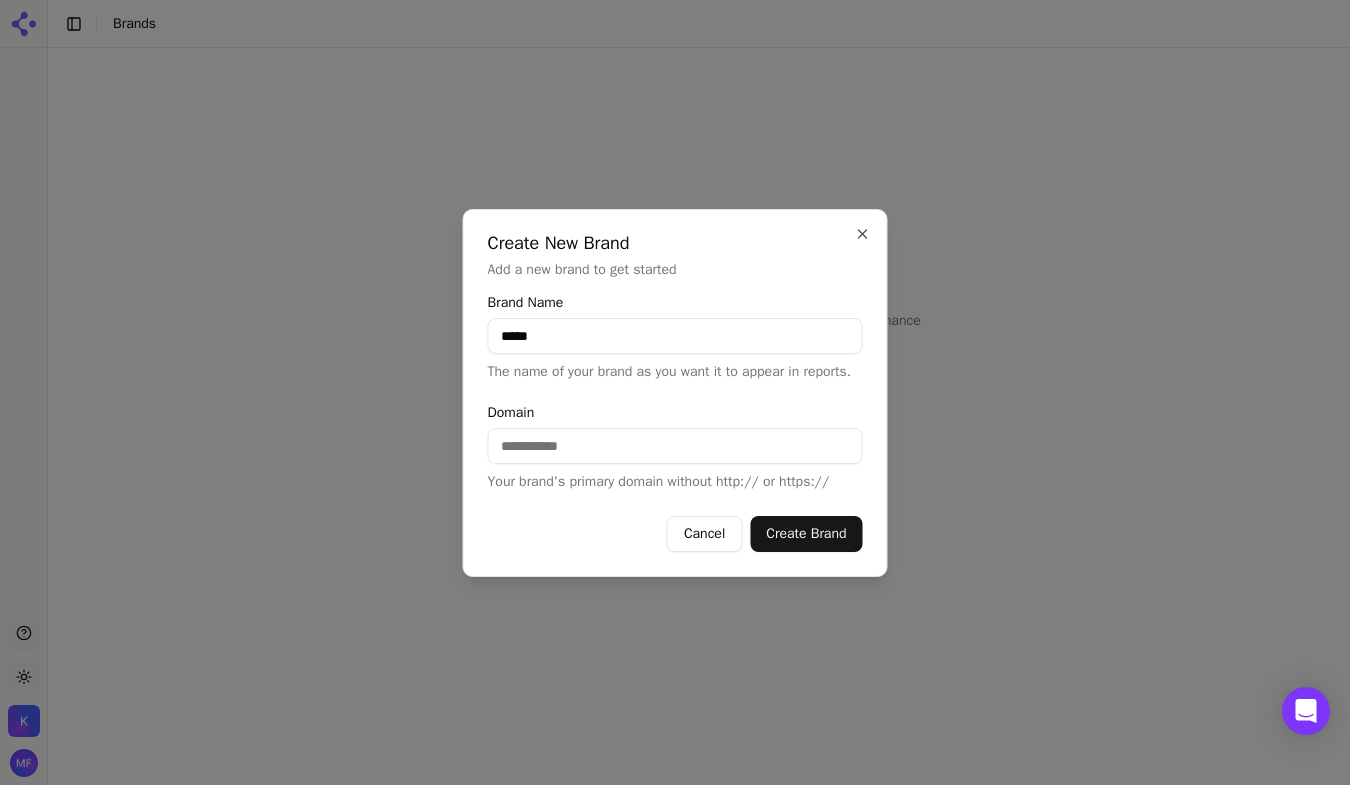 type on "*****" 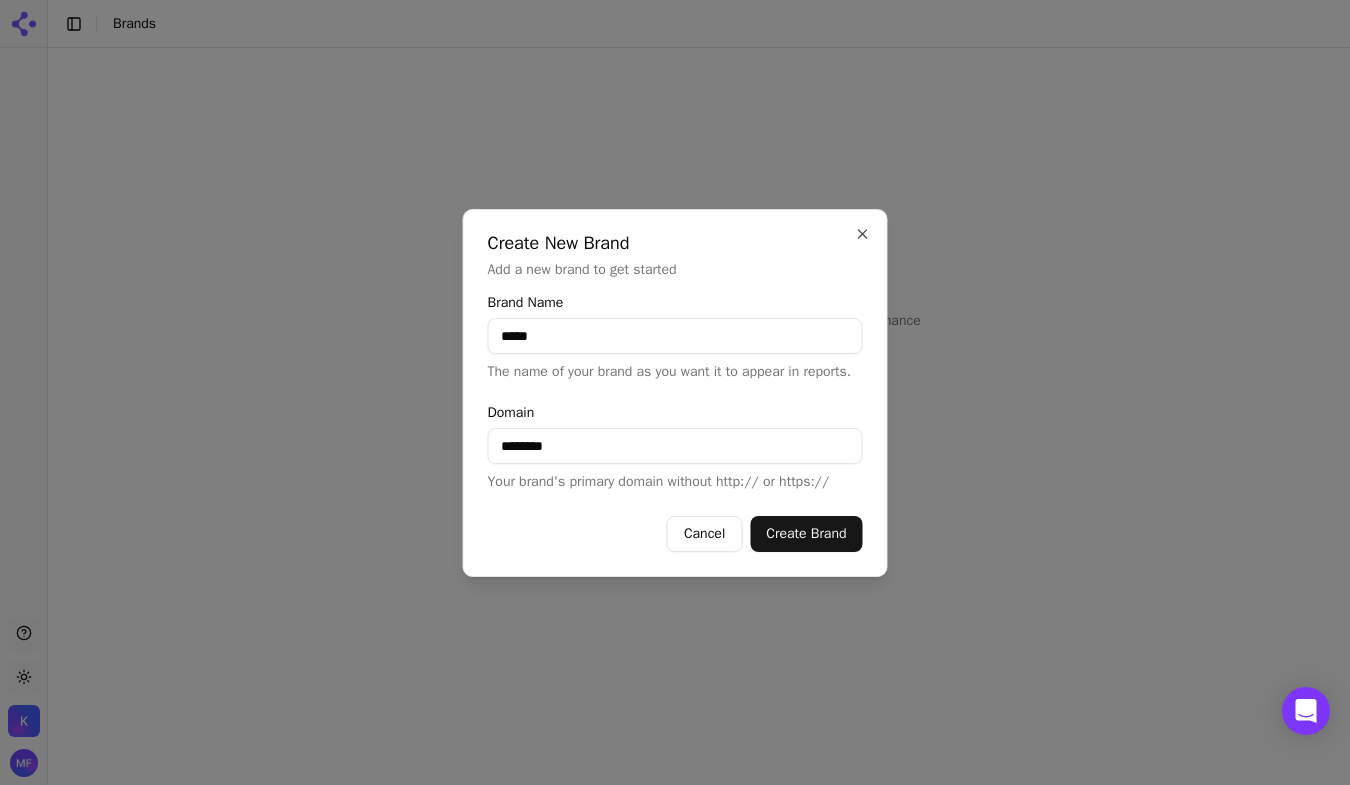 type on "********" 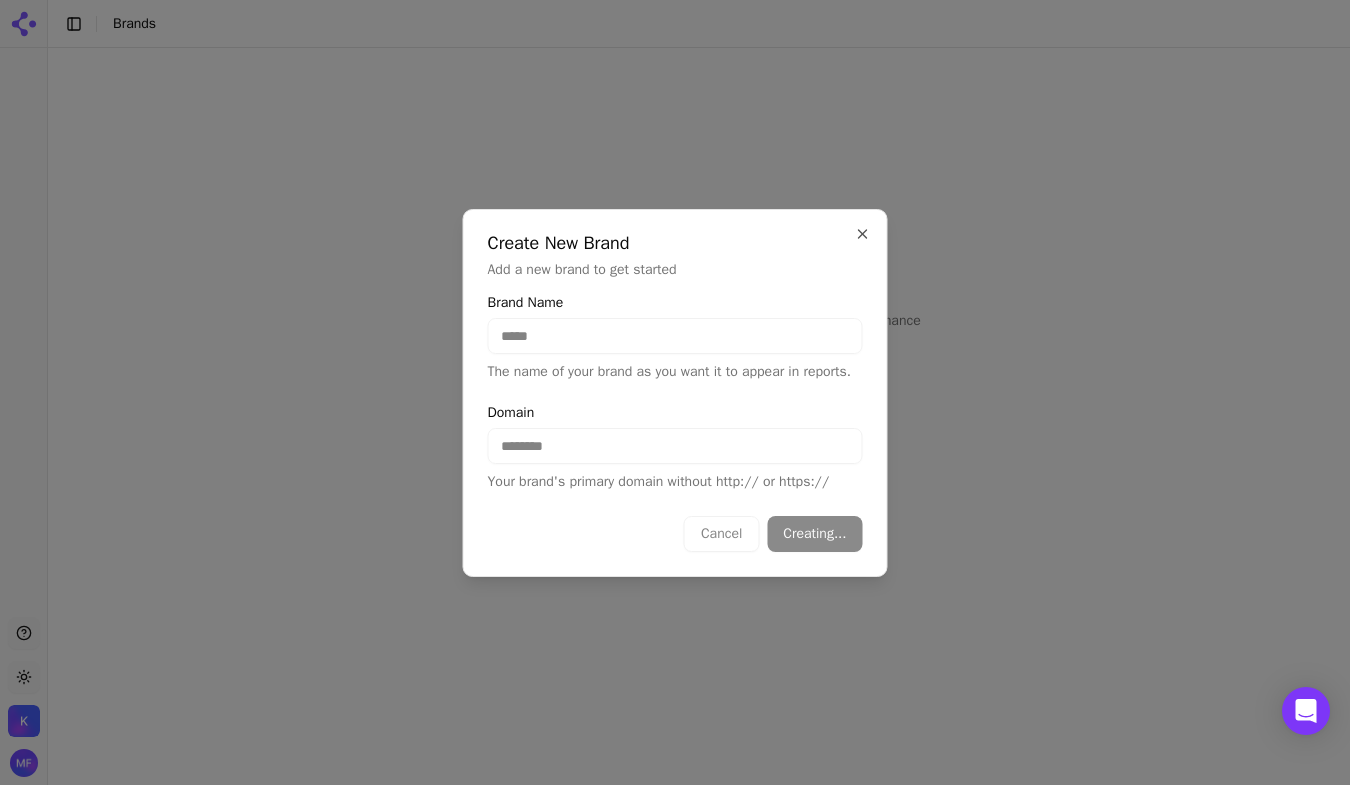 type 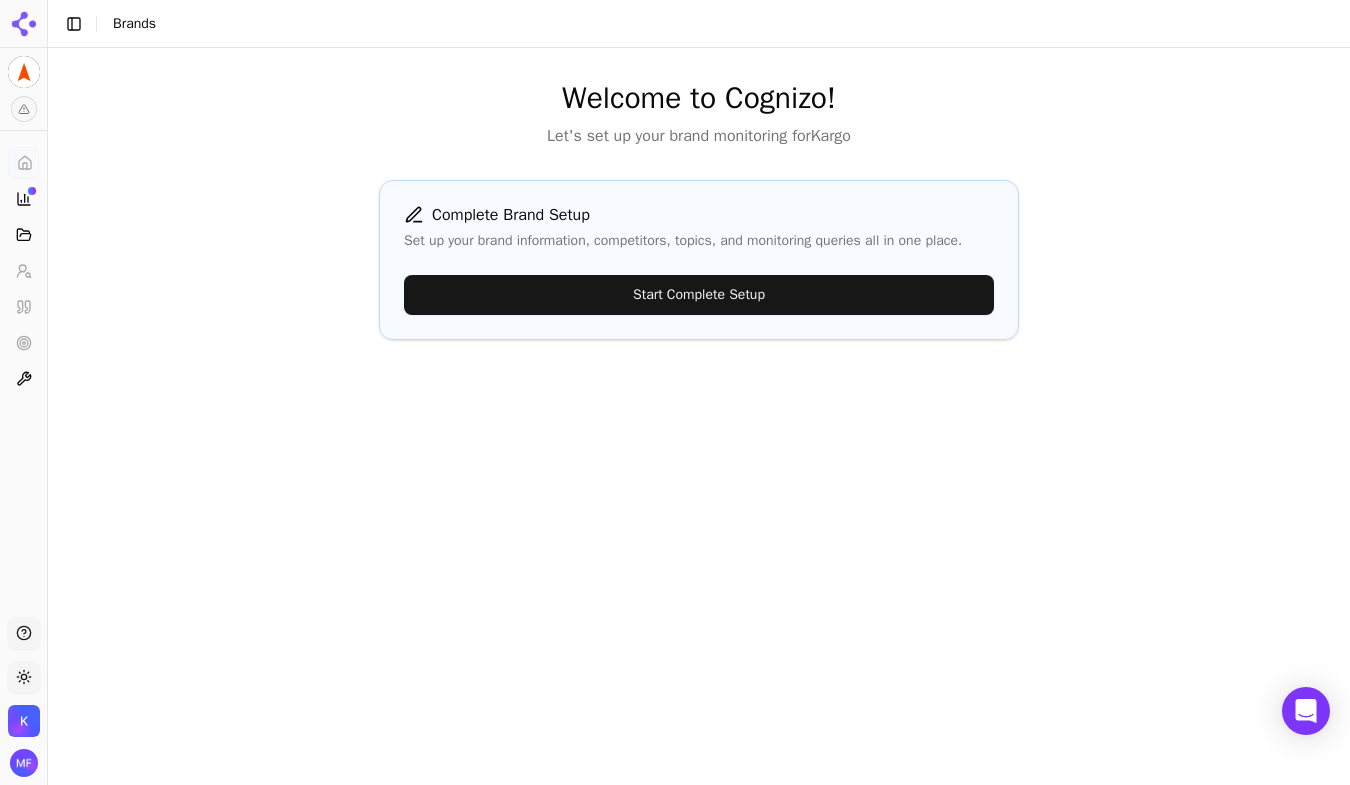 click on "Start Complete Setup" at bounding box center [699, 295] 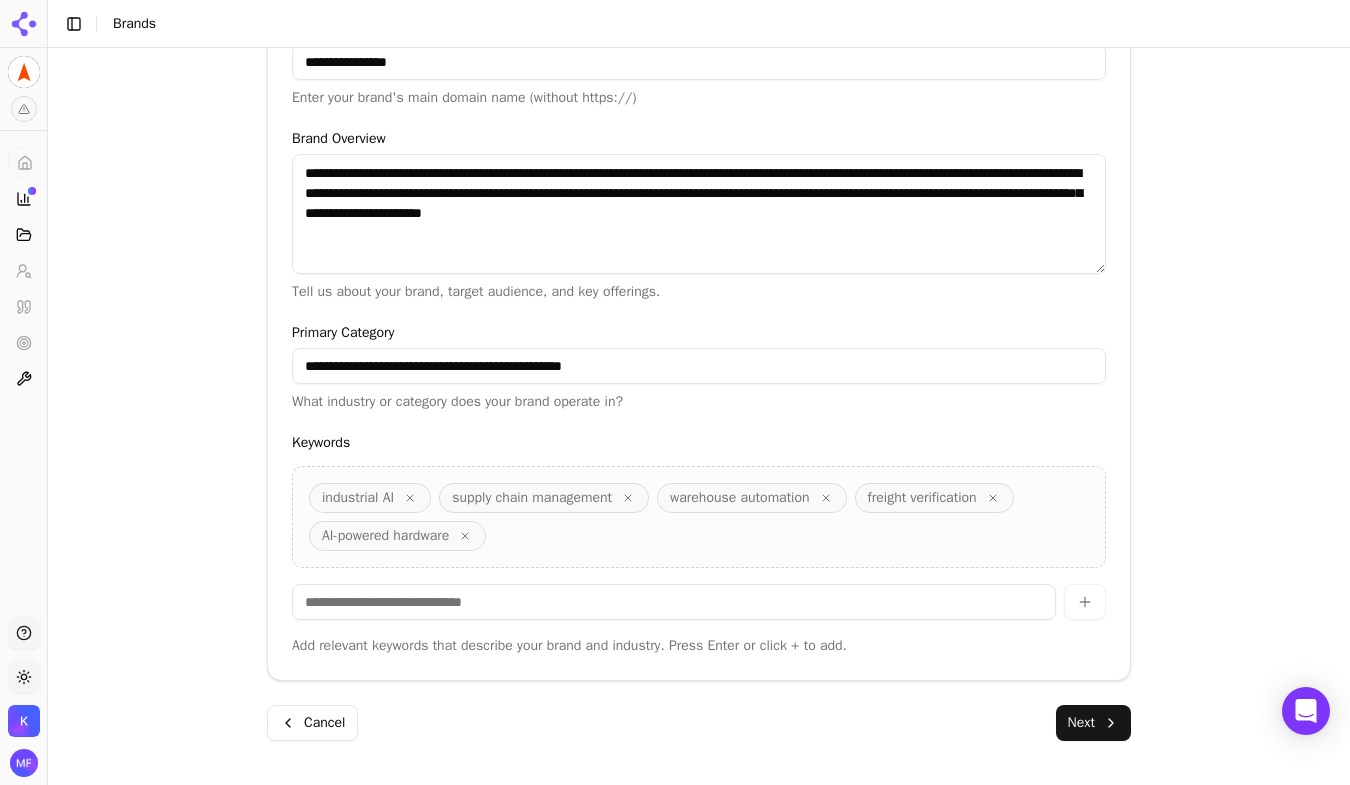 scroll, scrollTop: 503, scrollLeft: 0, axis: vertical 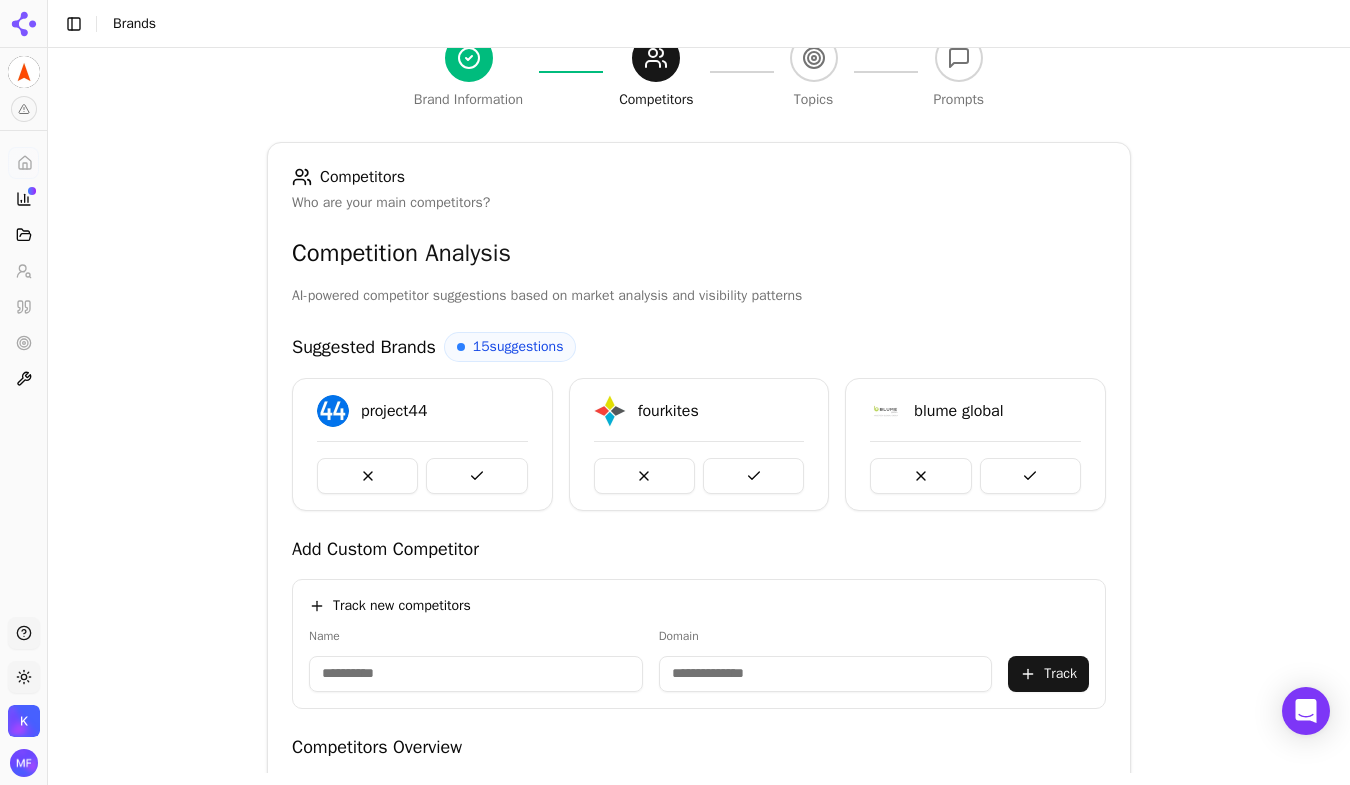 click at bounding box center [644, 476] 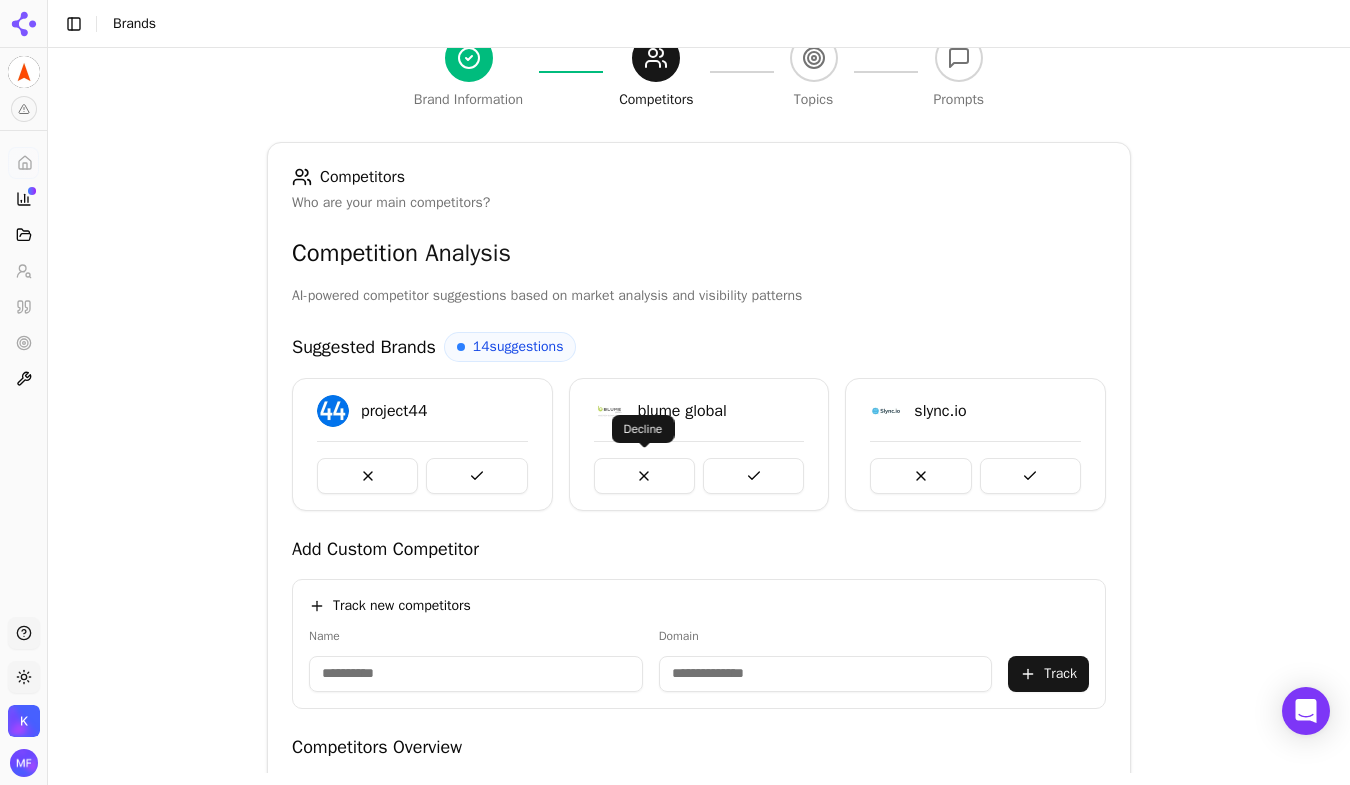 click at bounding box center (644, 476) 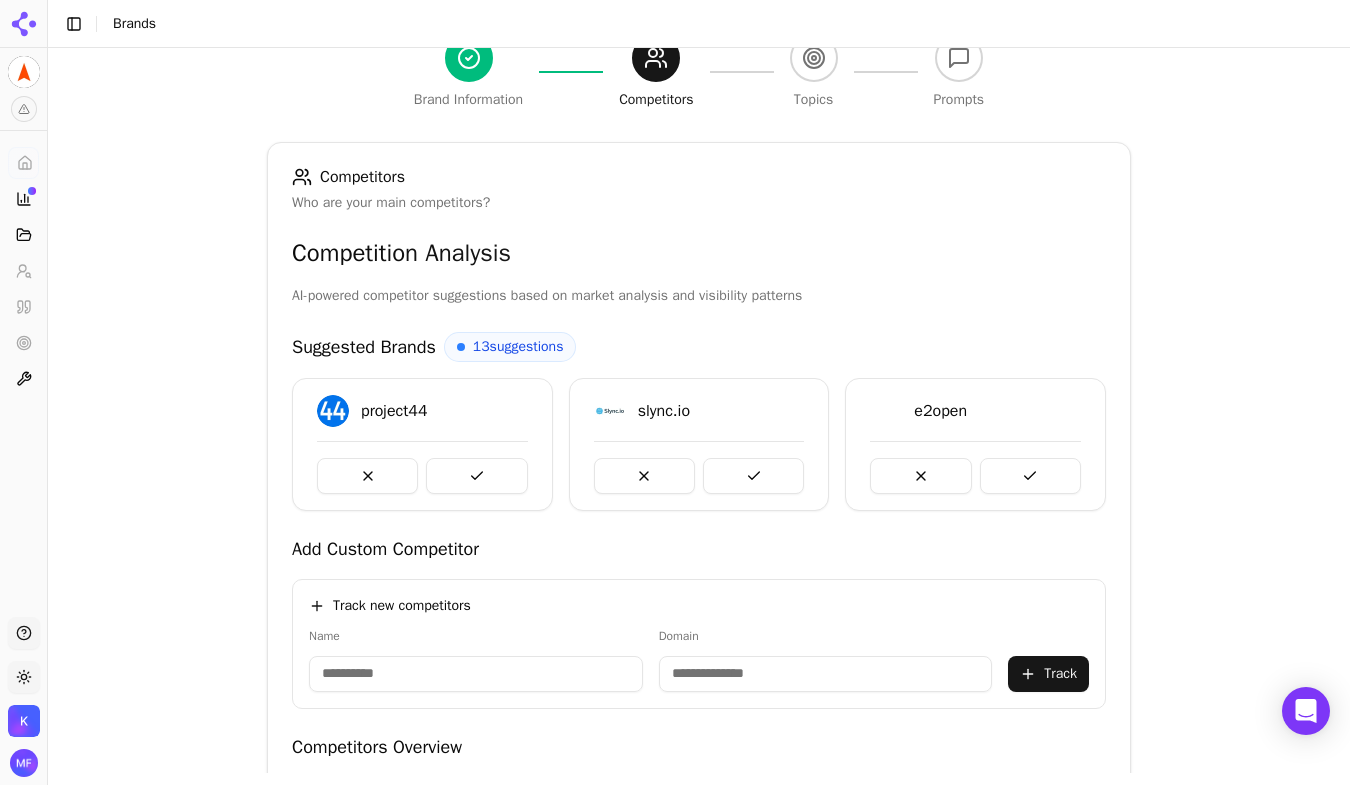 click at bounding box center [644, 476] 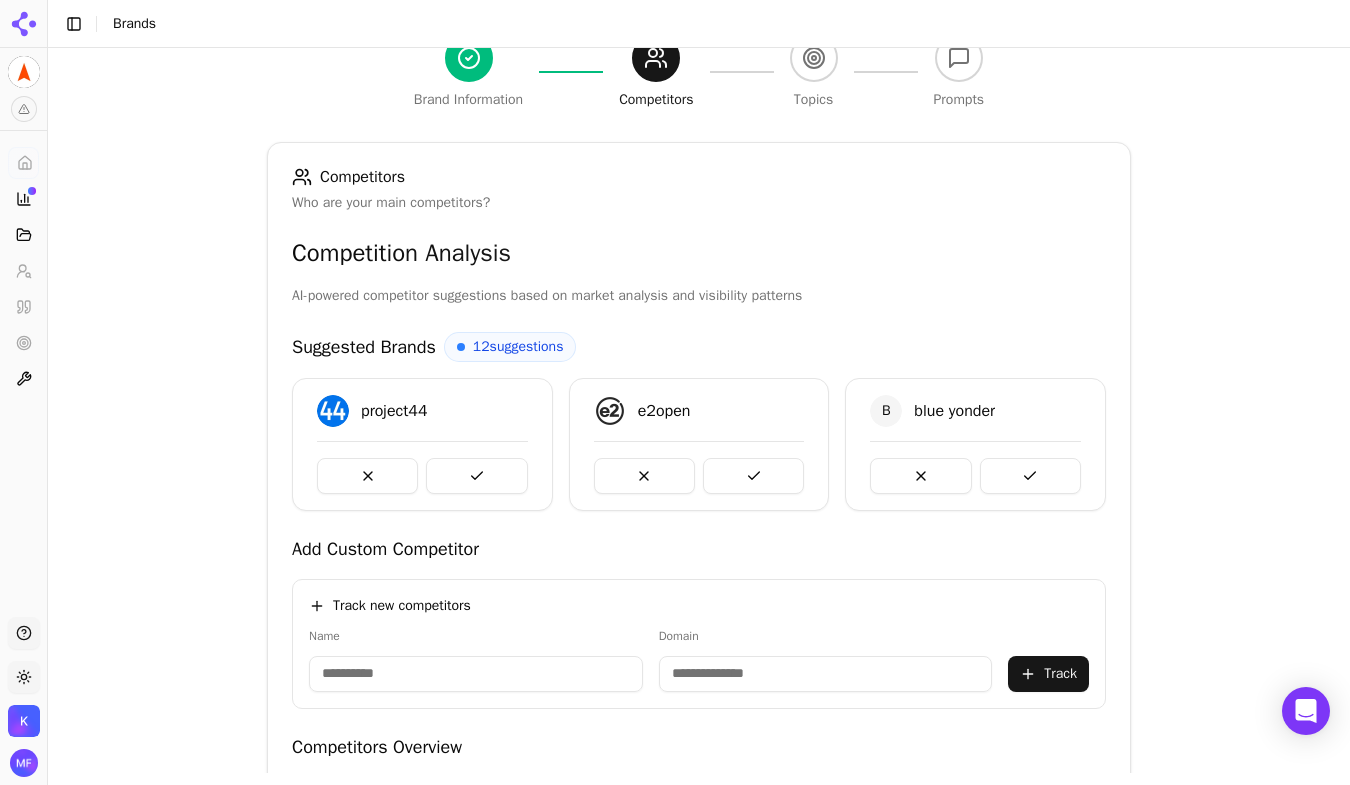 click at bounding box center [476, 476] 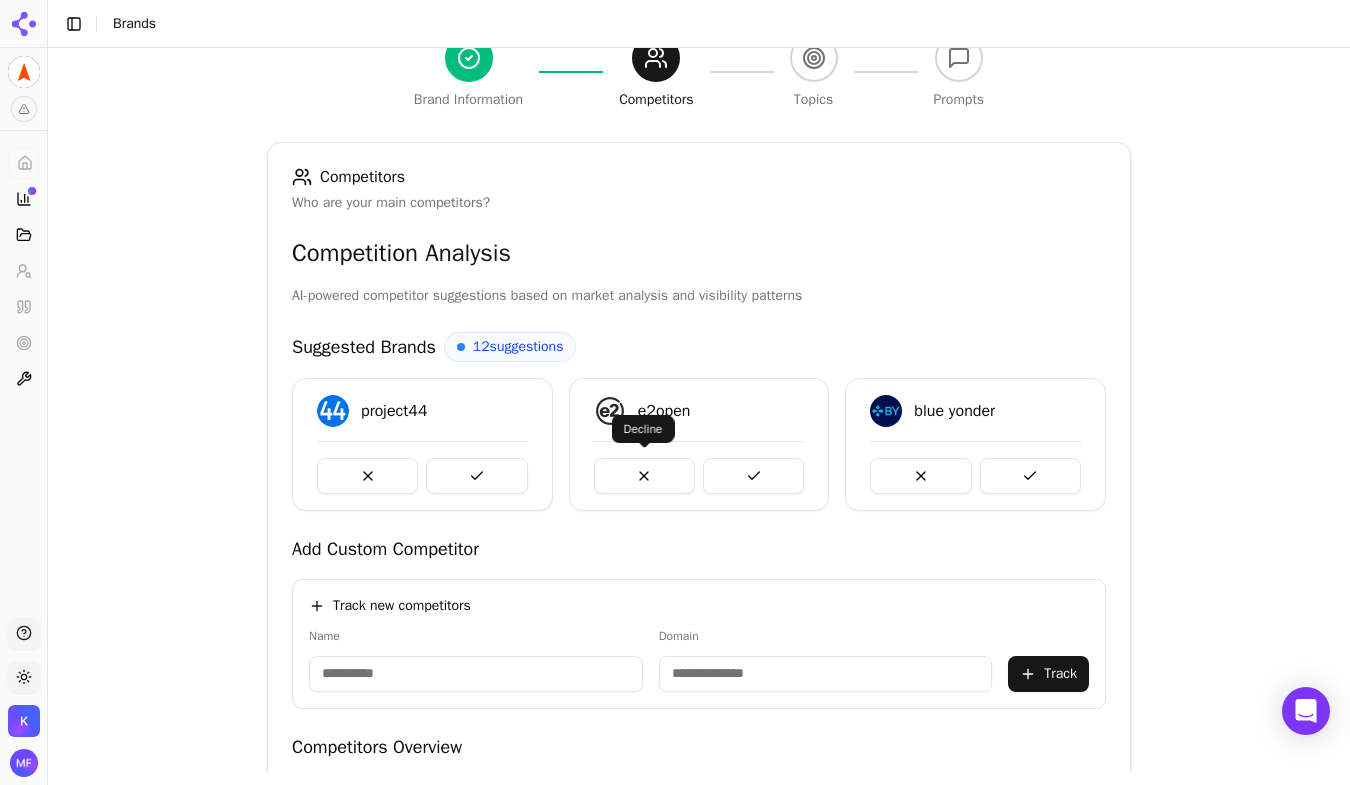 click at bounding box center [644, 476] 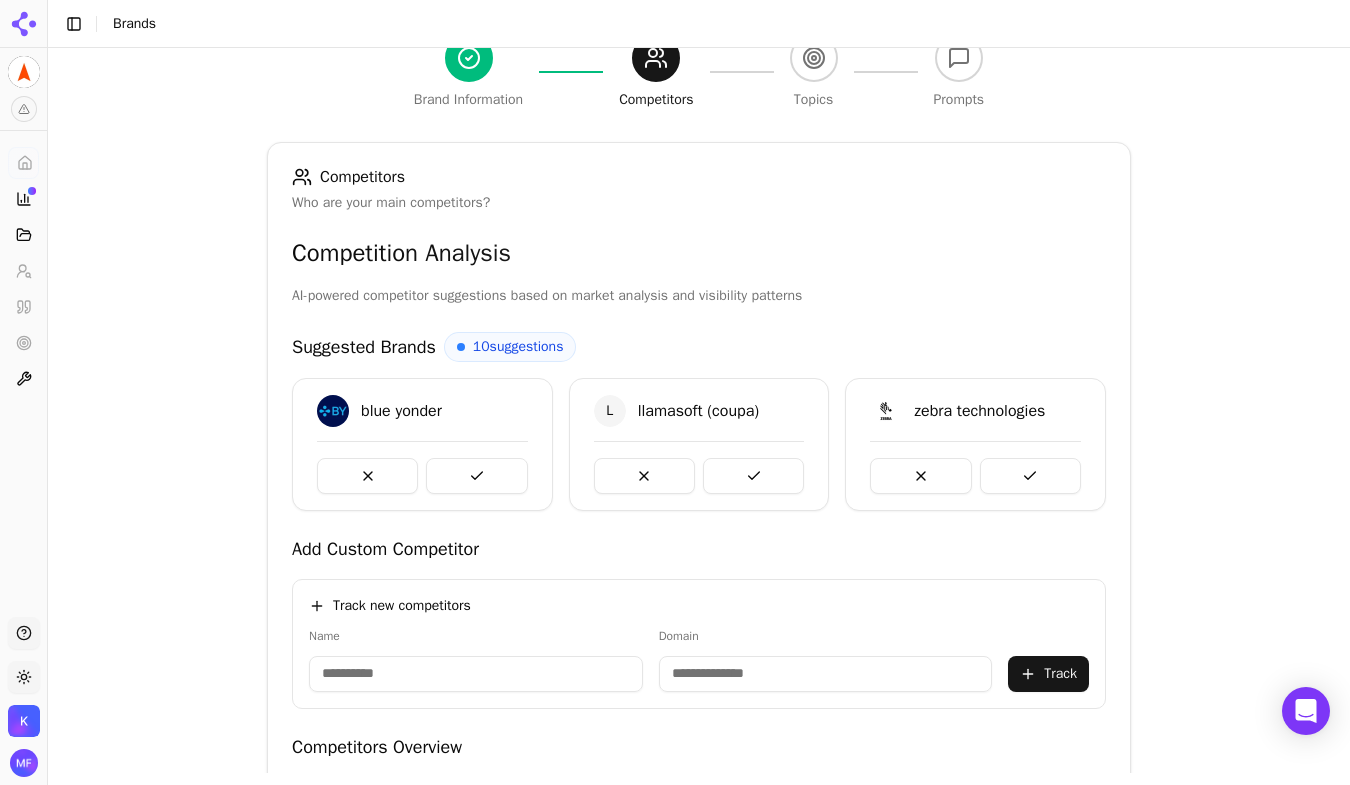 click at bounding box center [644, 476] 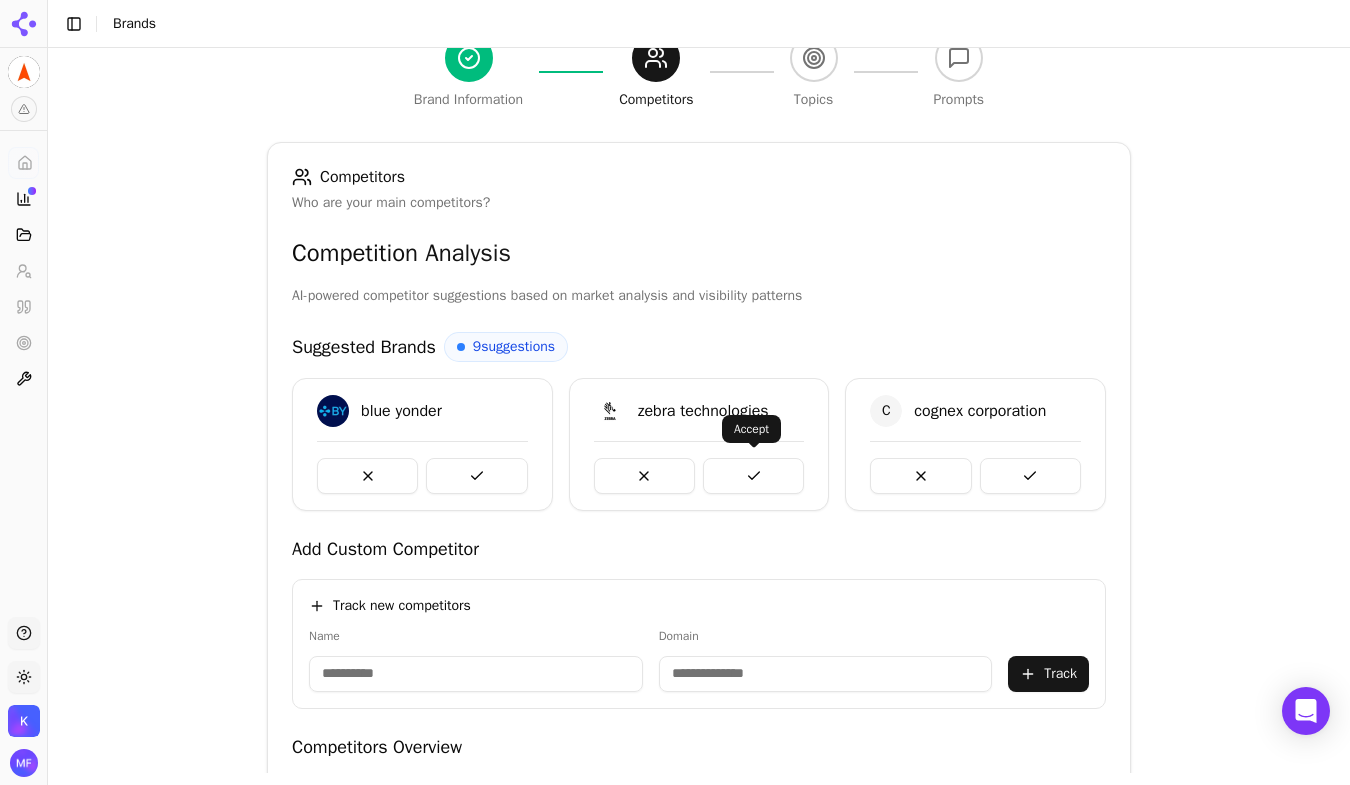 click at bounding box center (753, 476) 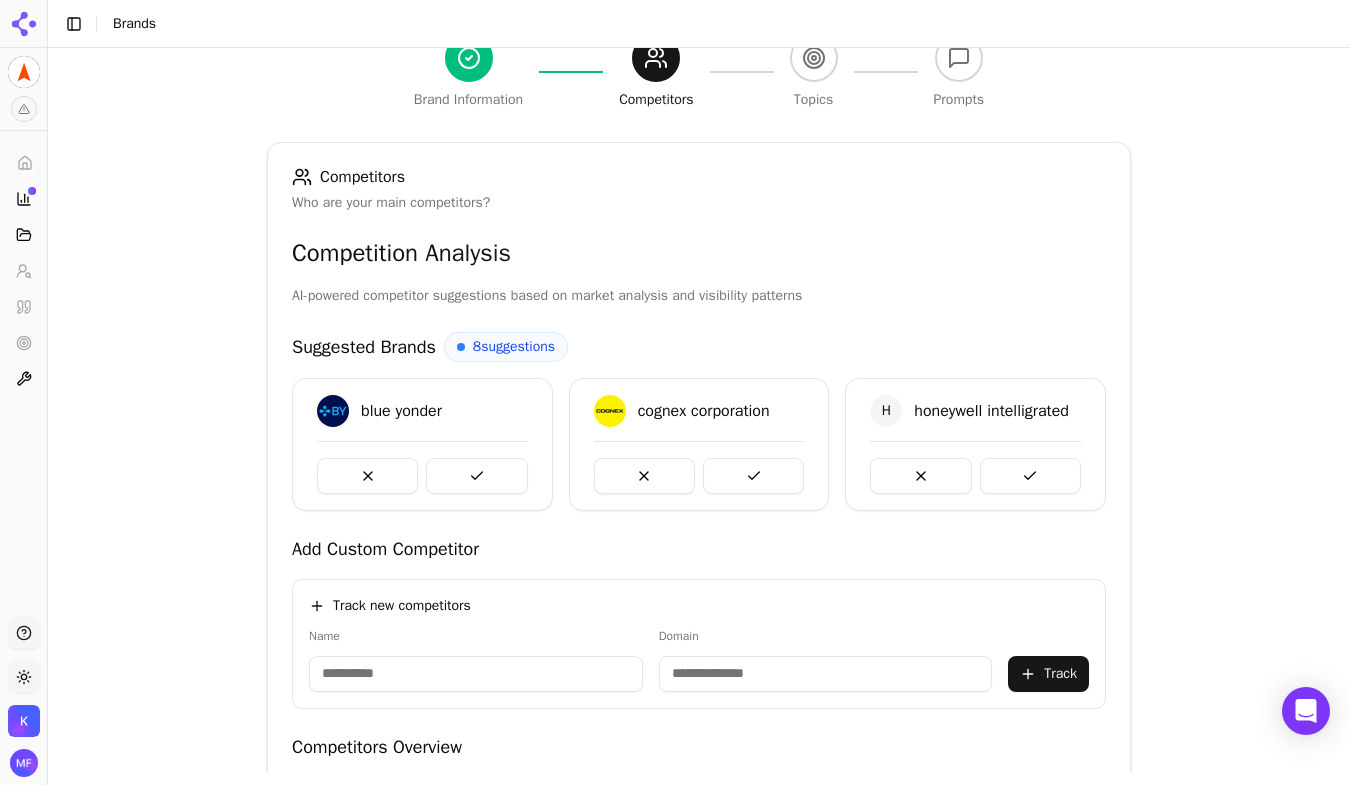 click at bounding box center (367, 476) 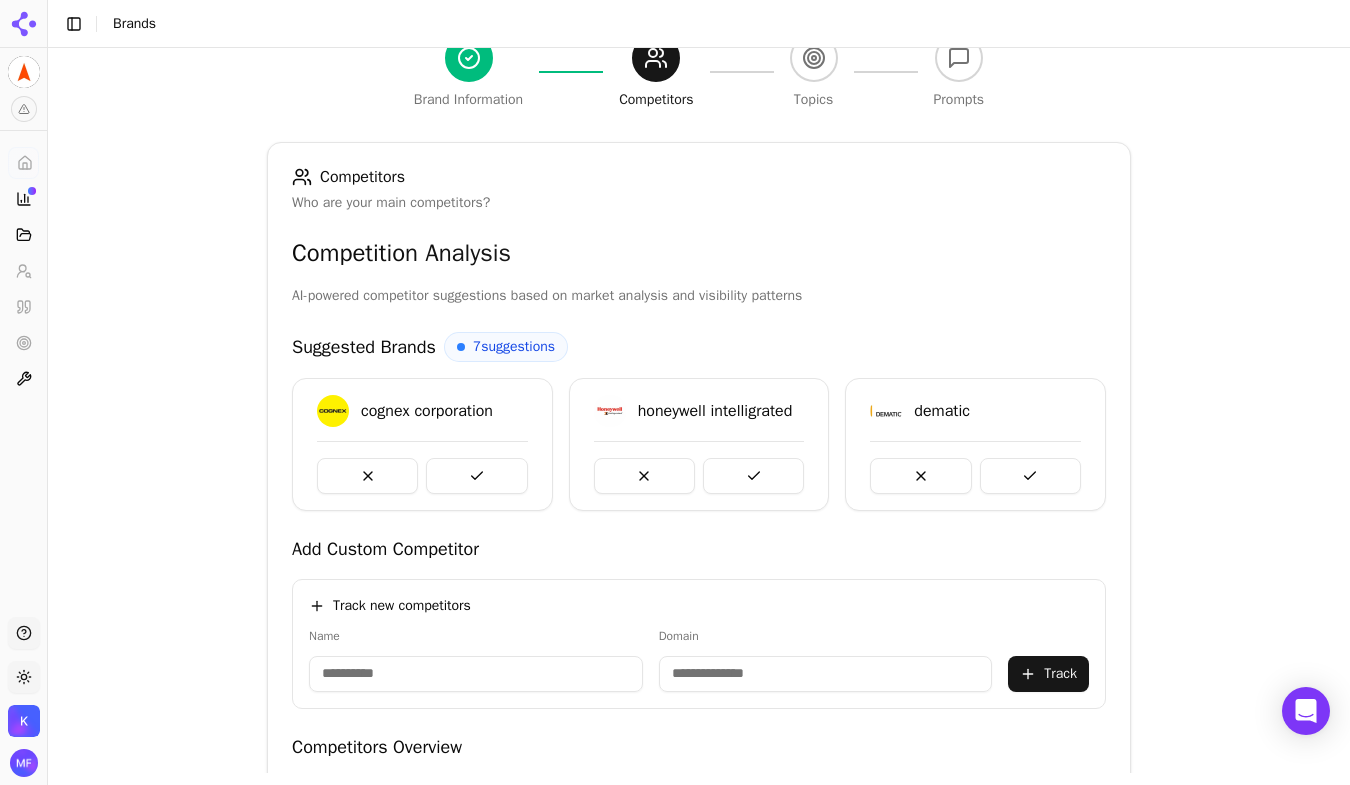 click at bounding box center [476, 476] 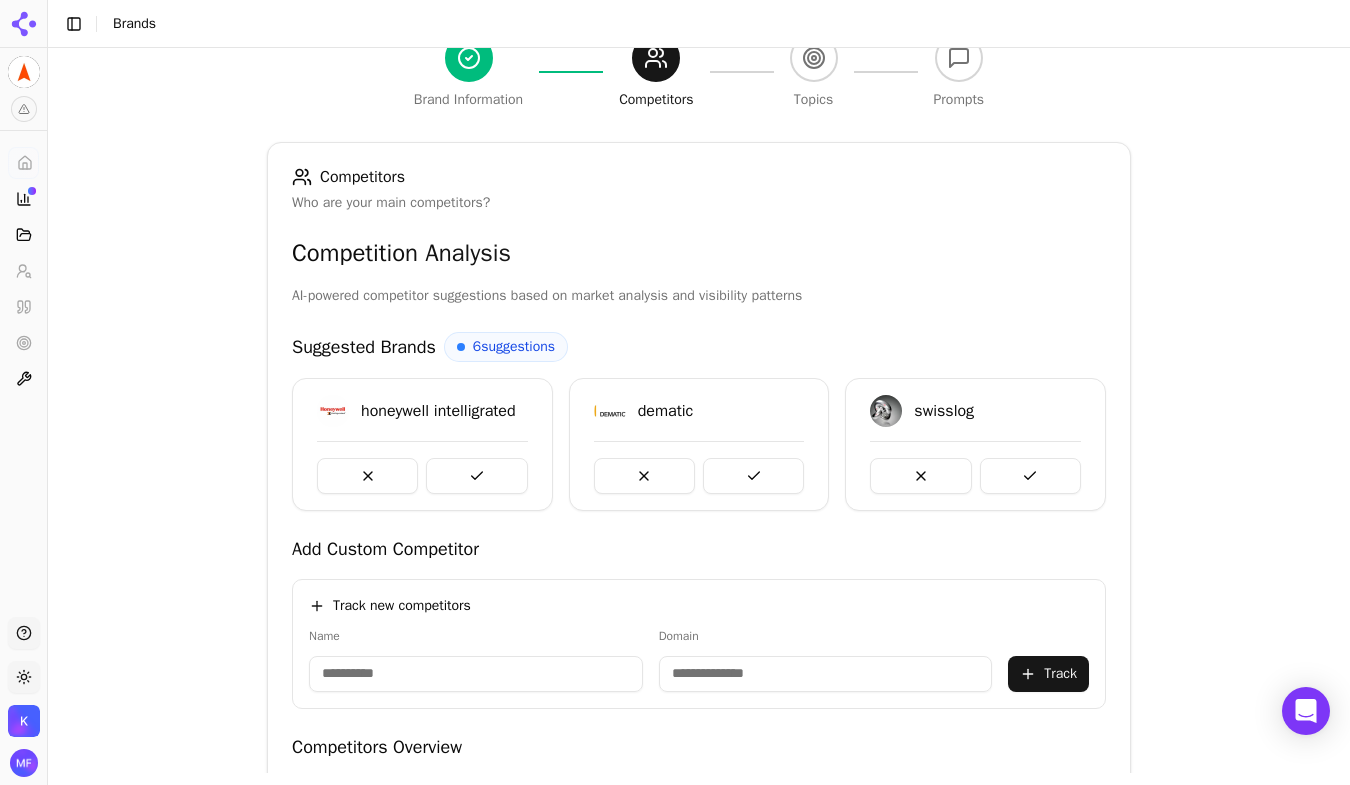 click at bounding box center (476, 476) 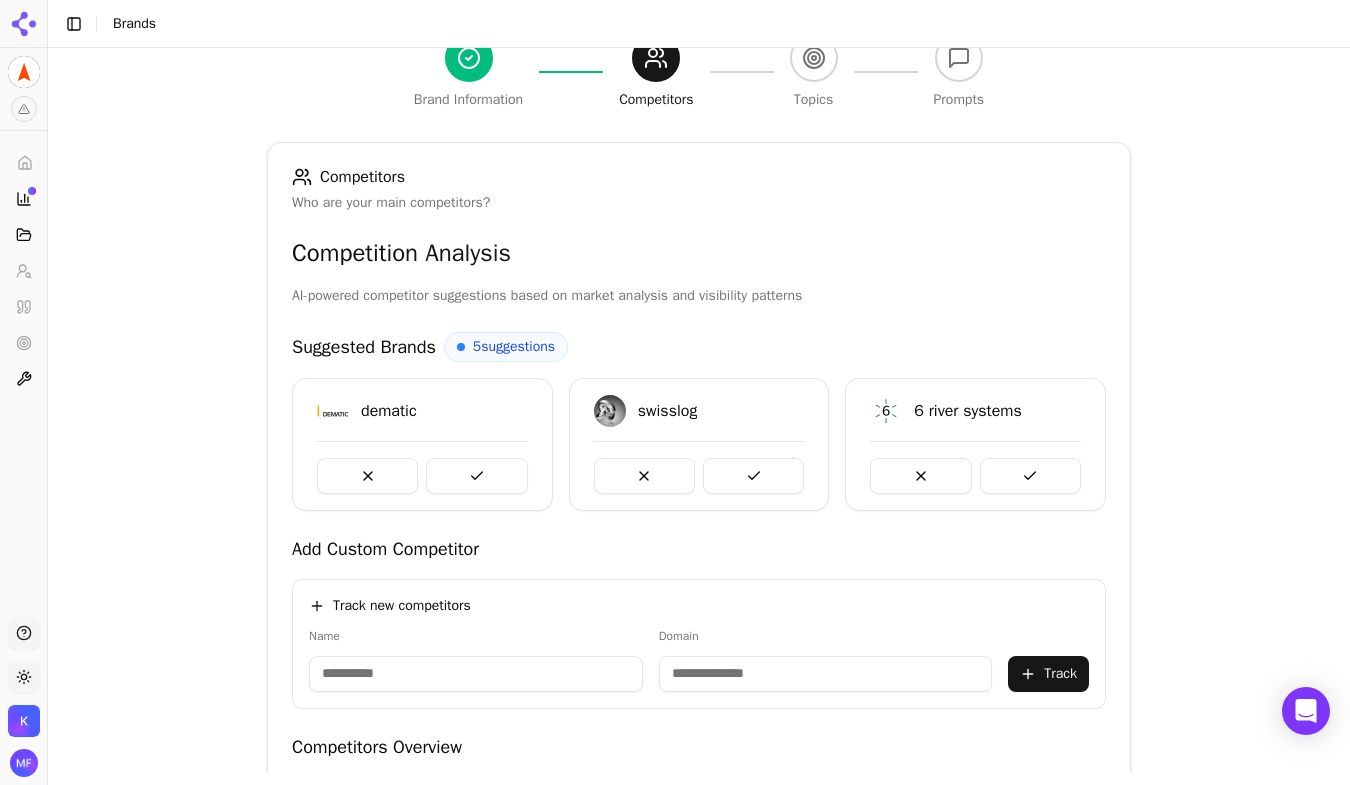 click at bounding box center (367, 476) 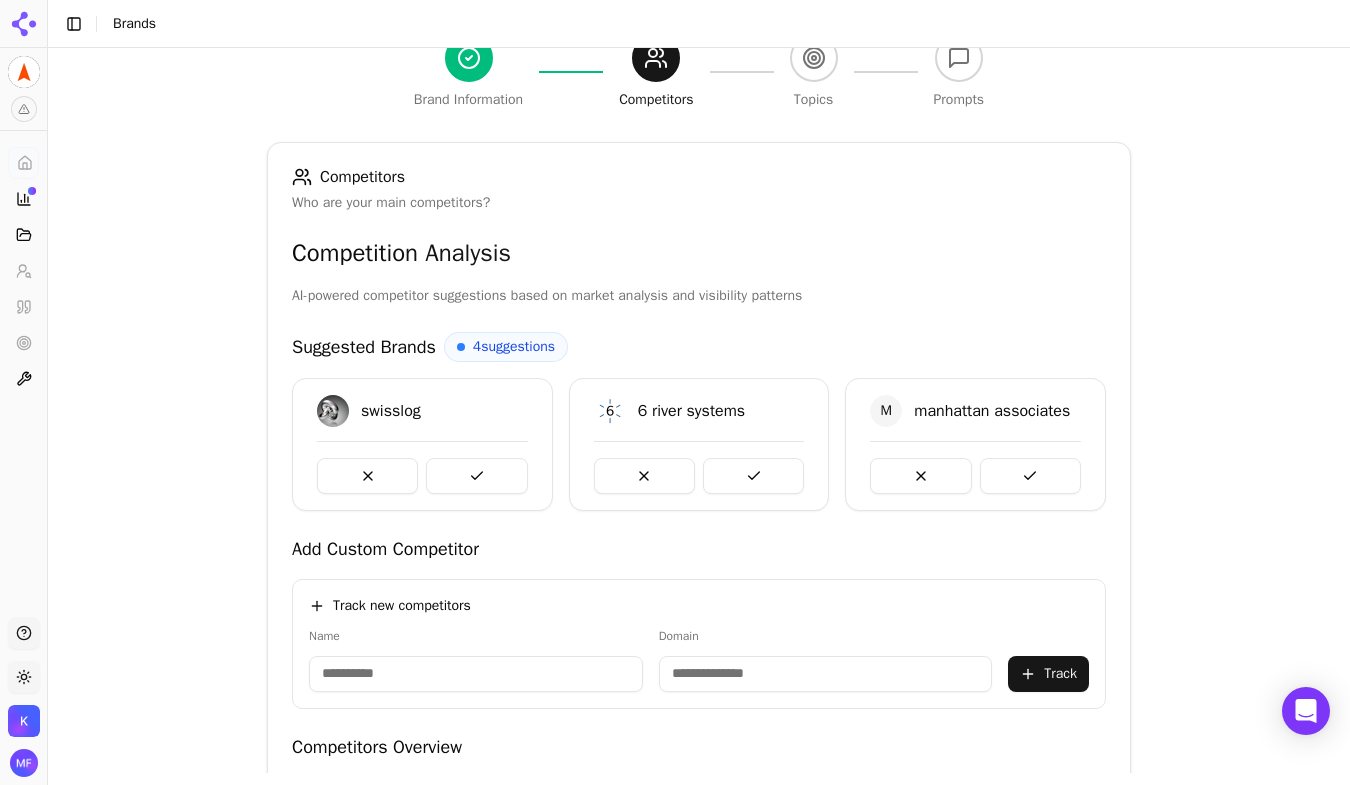 click at bounding box center [367, 476] 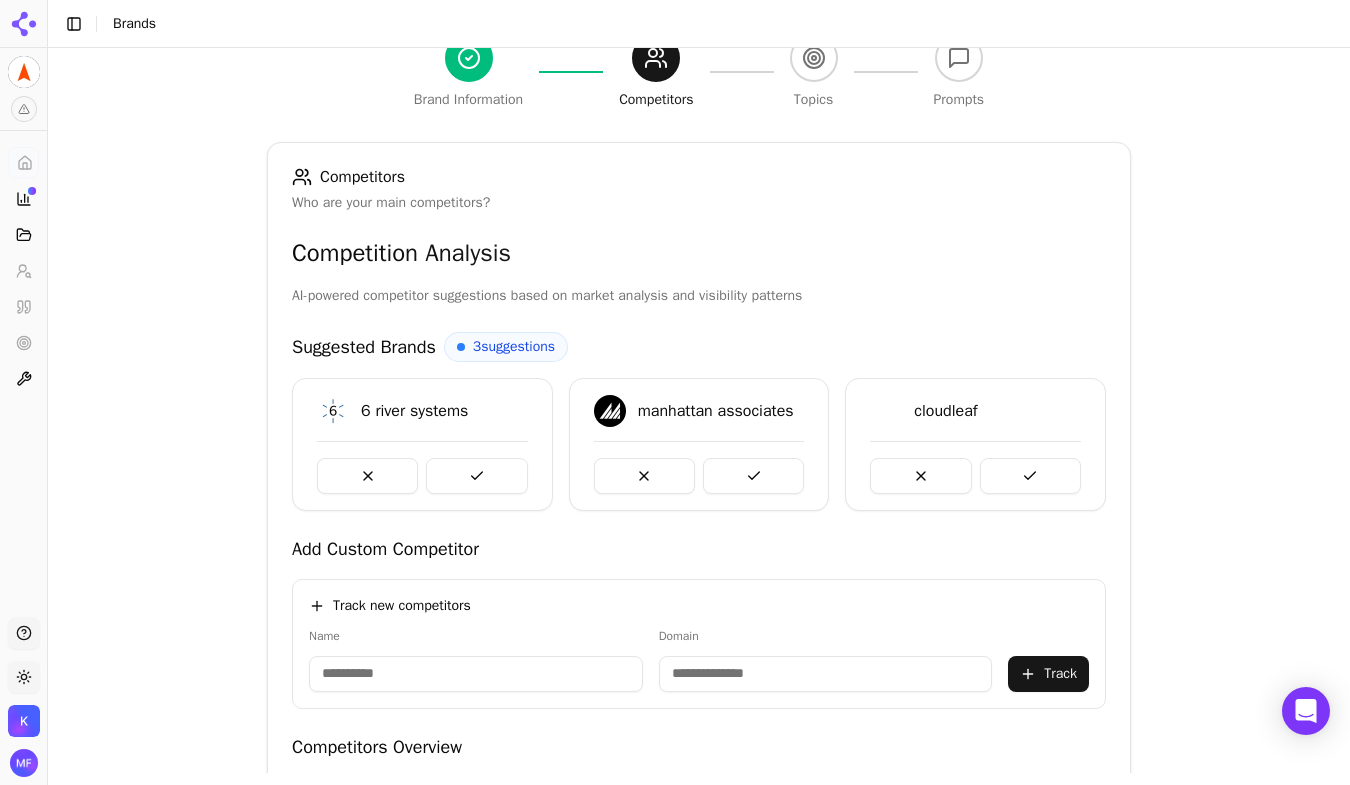 click at bounding box center [367, 476] 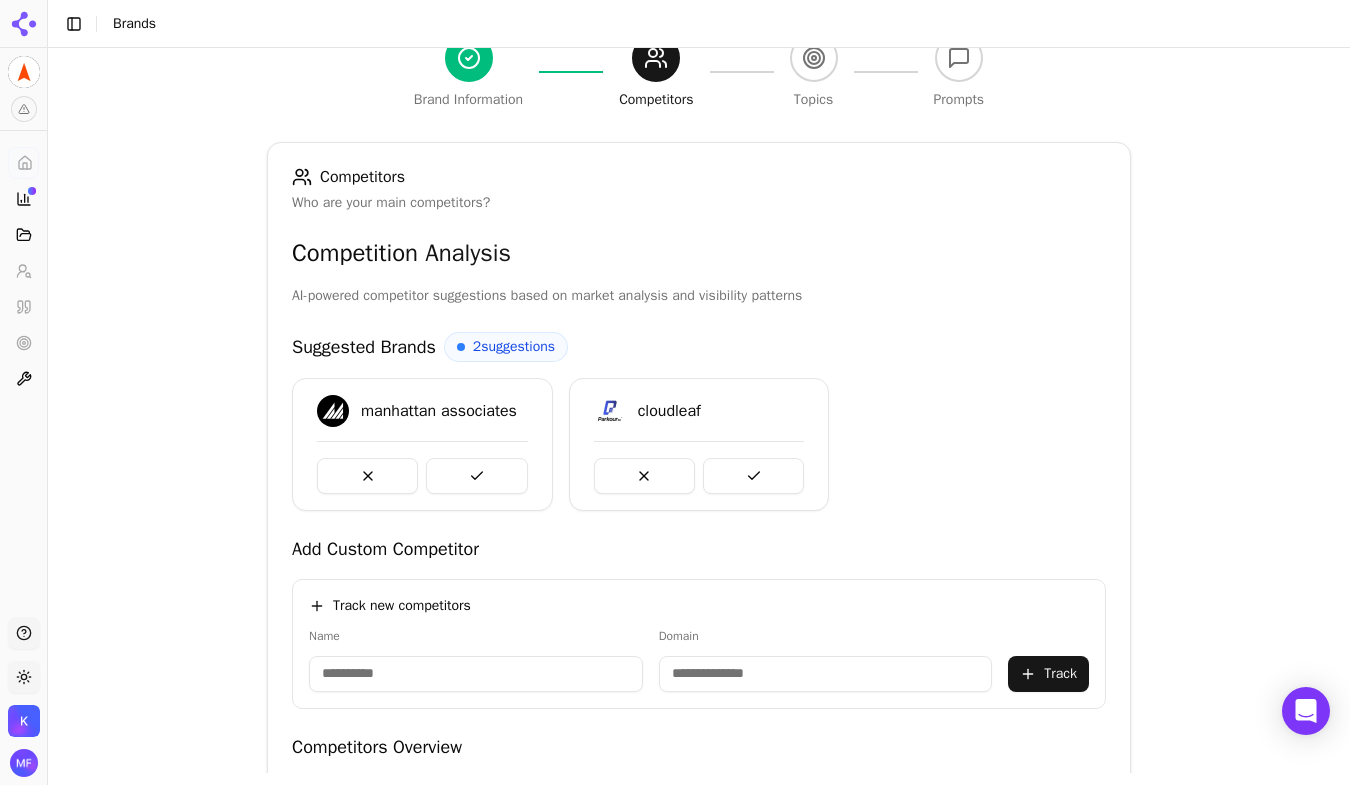click at bounding box center (367, 476) 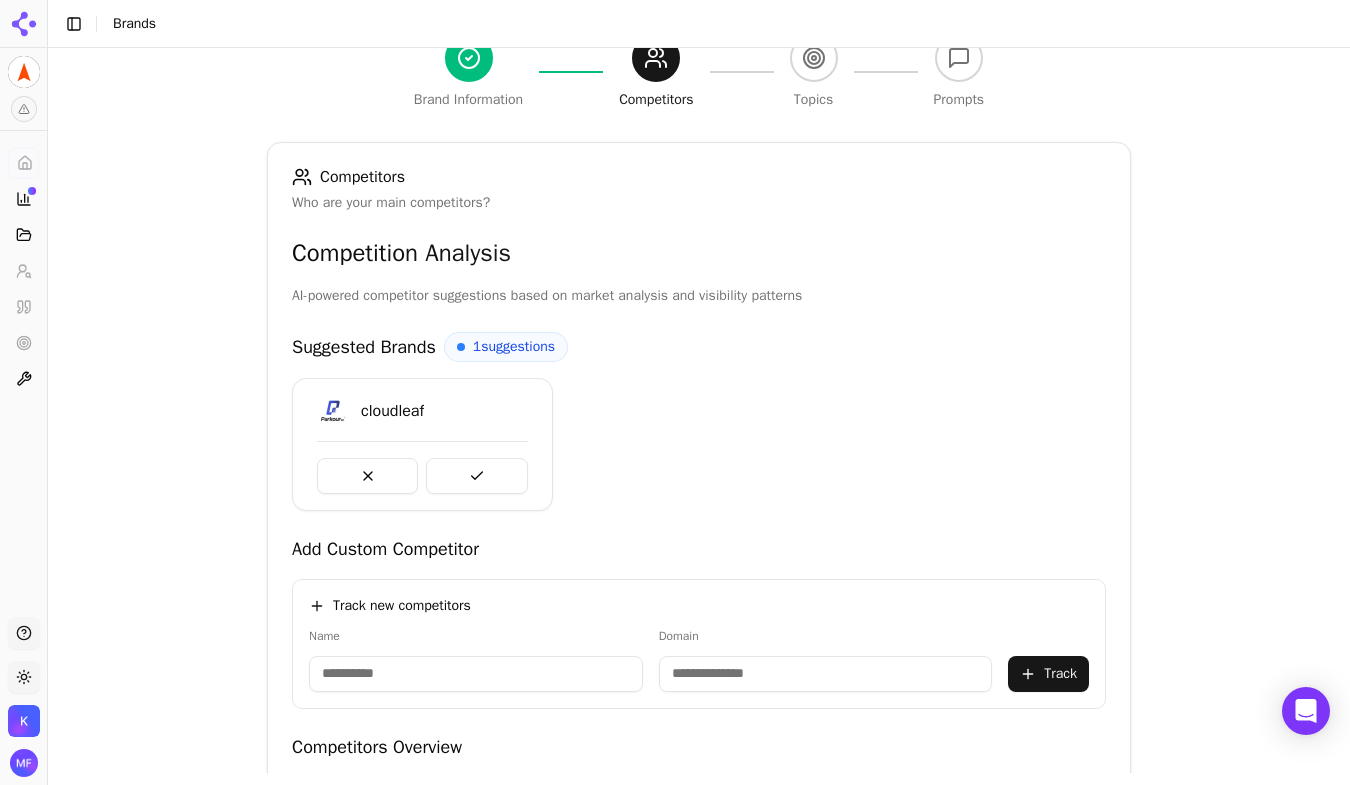 click at bounding box center [367, 476] 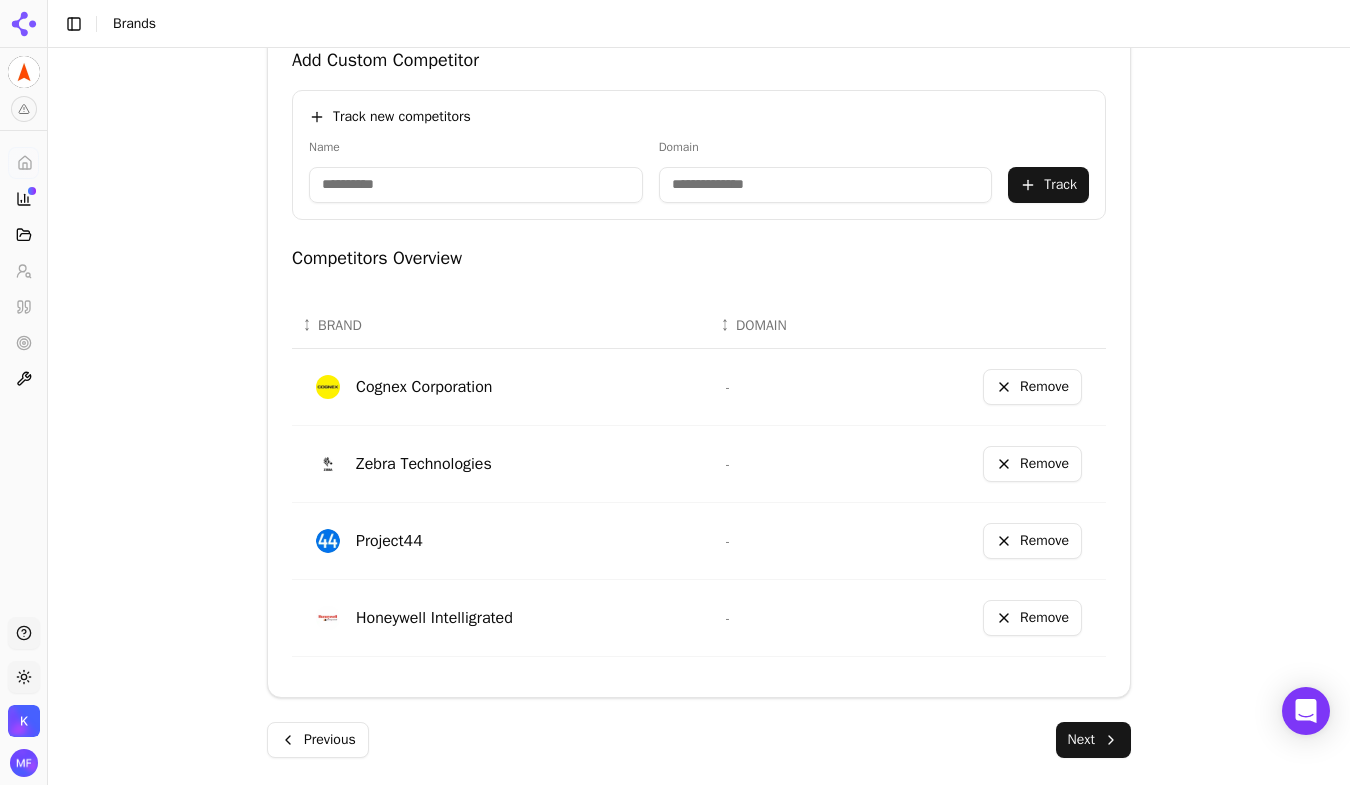 click on "Next" at bounding box center [1093, 740] 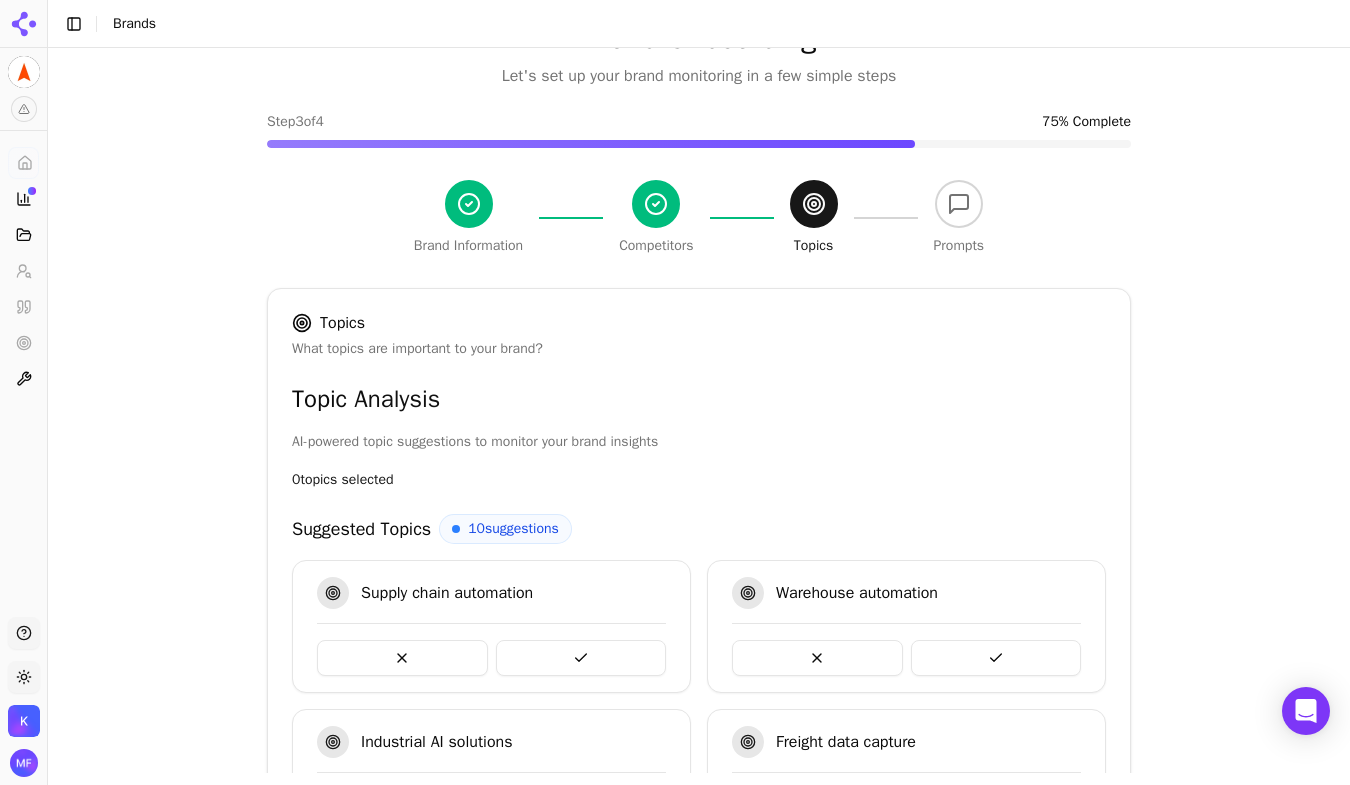 scroll, scrollTop: 343, scrollLeft: 0, axis: vertical 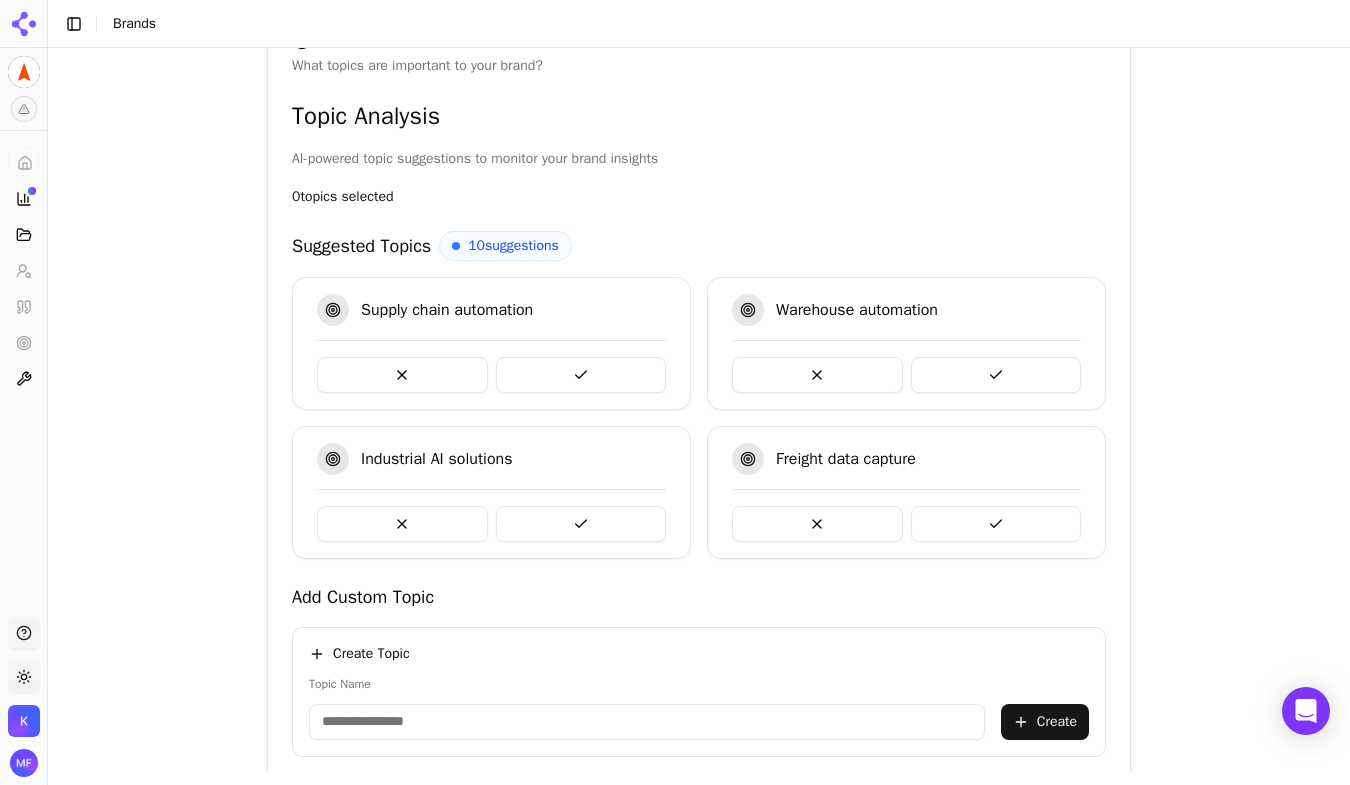 click at bounding box center (581, 375) 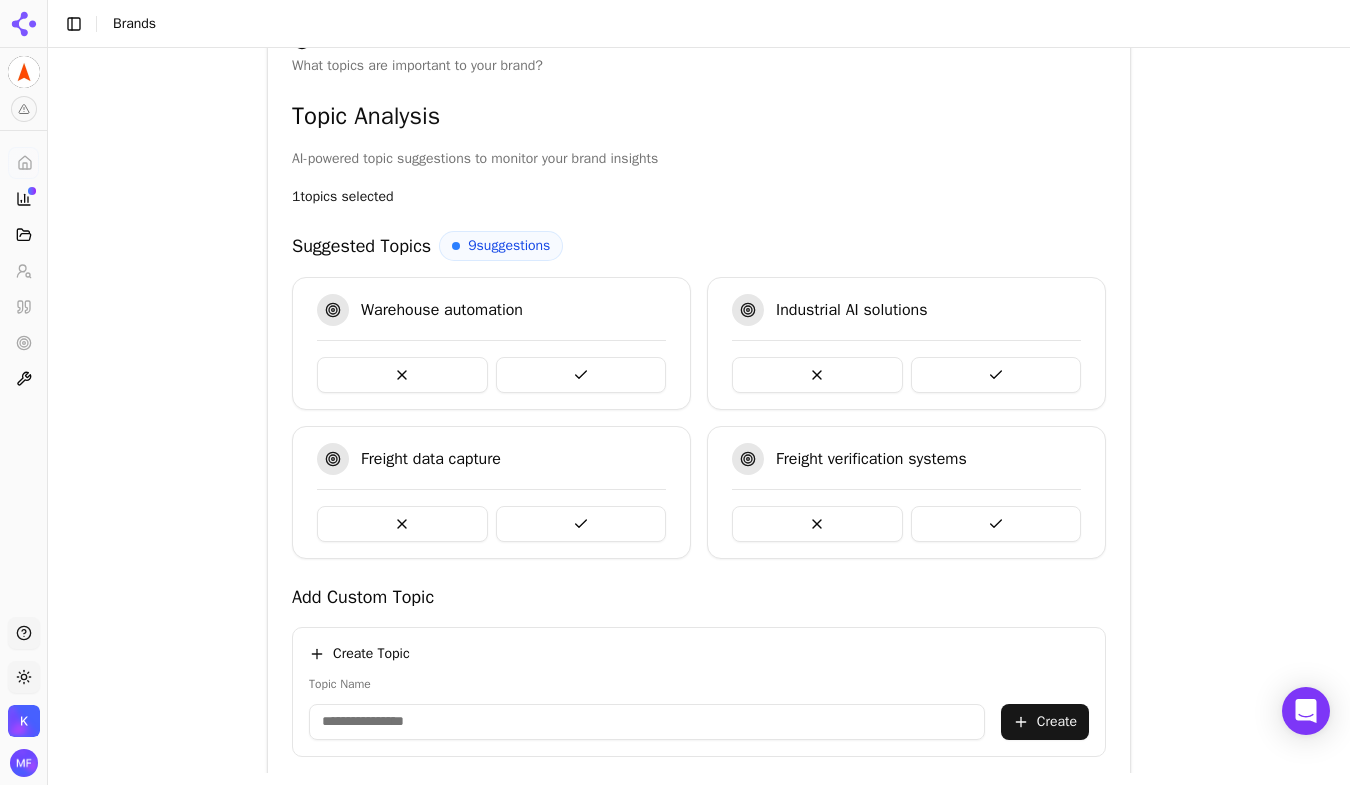 click at bounding box center (996, 375) 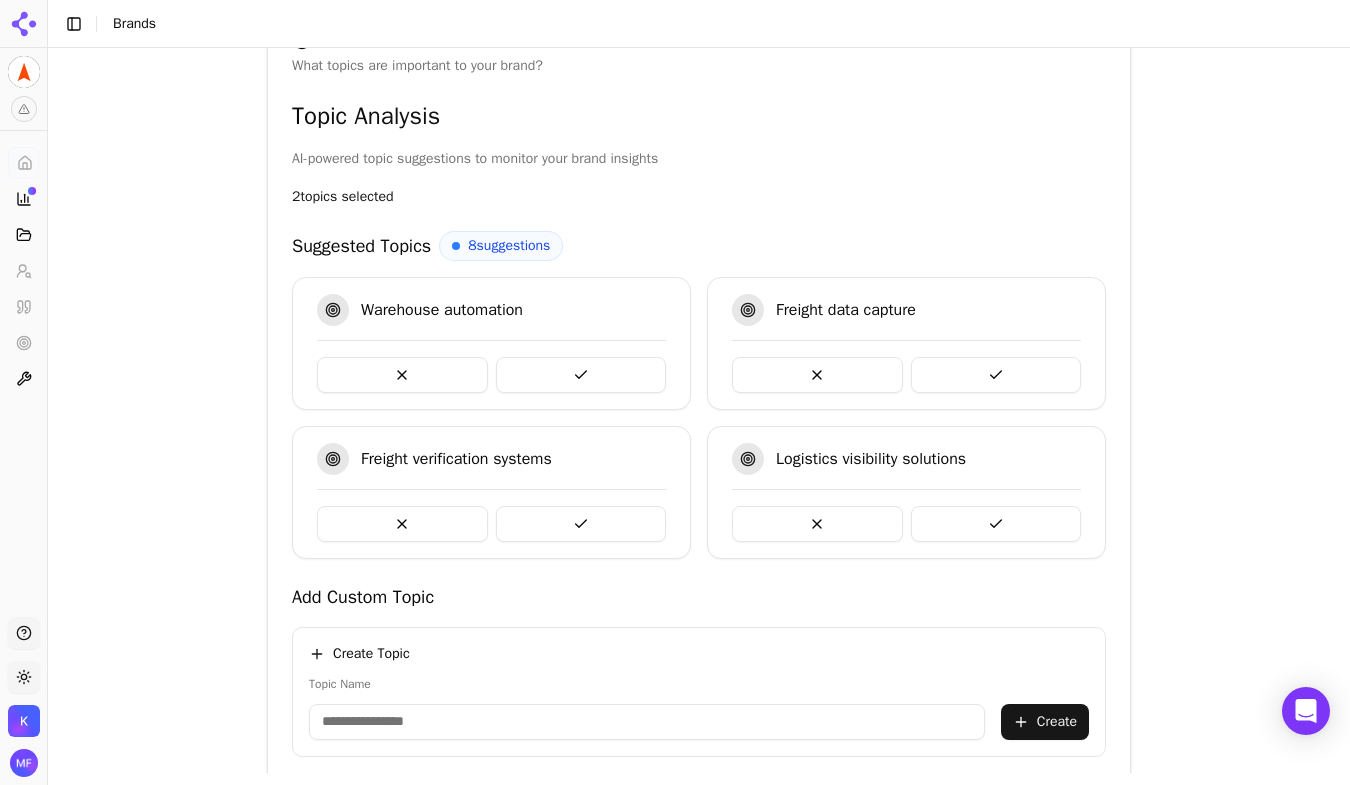 click at bounding box center [581, 375] 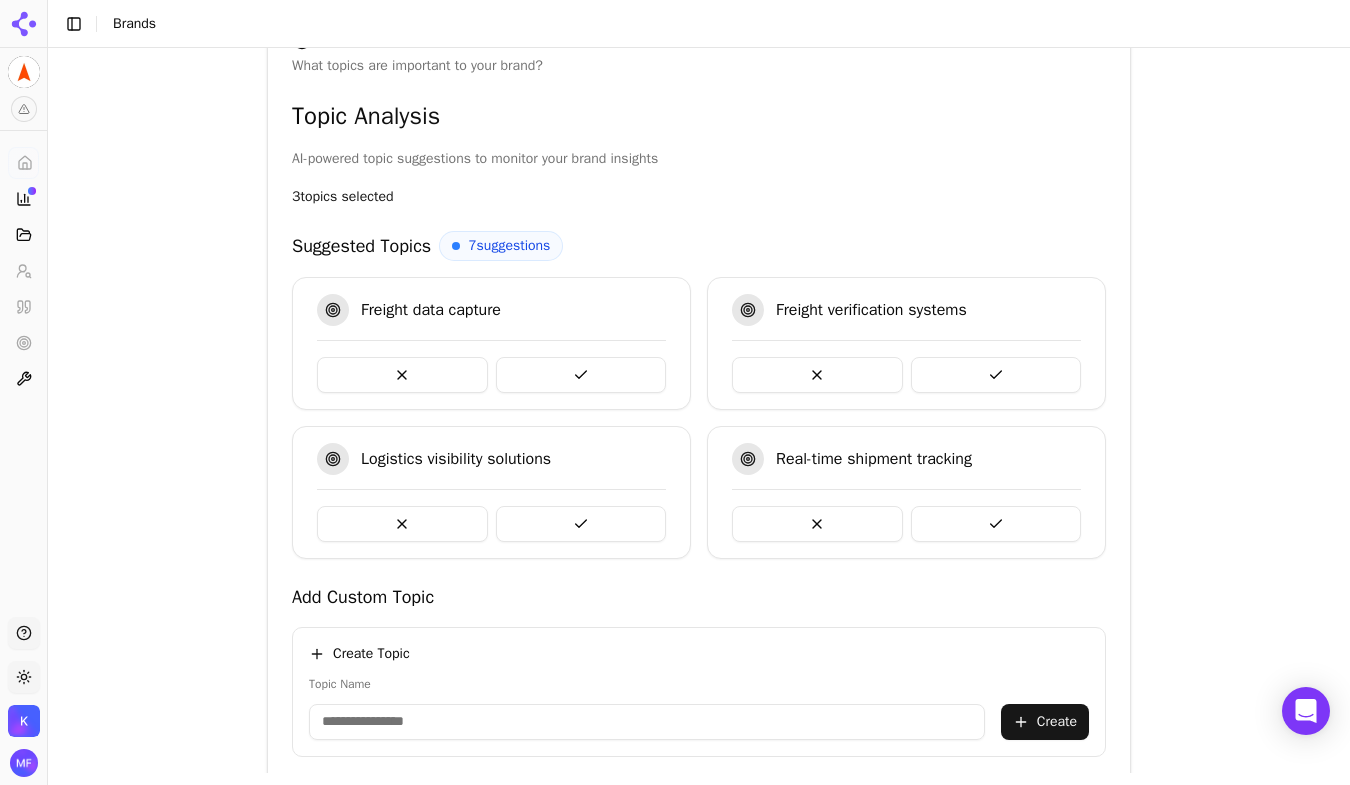 click at bounding box center (581, 375) 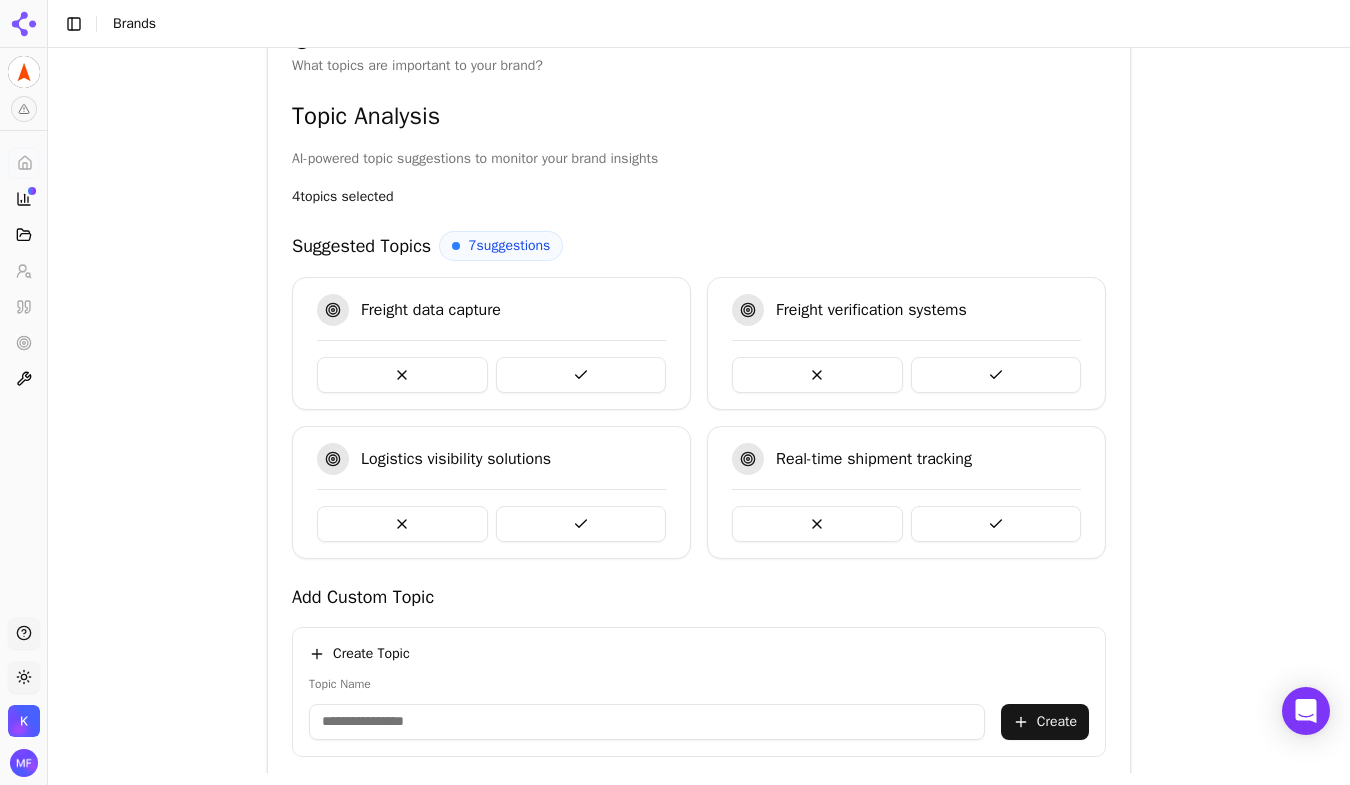 click at bounding box center [996, 524] 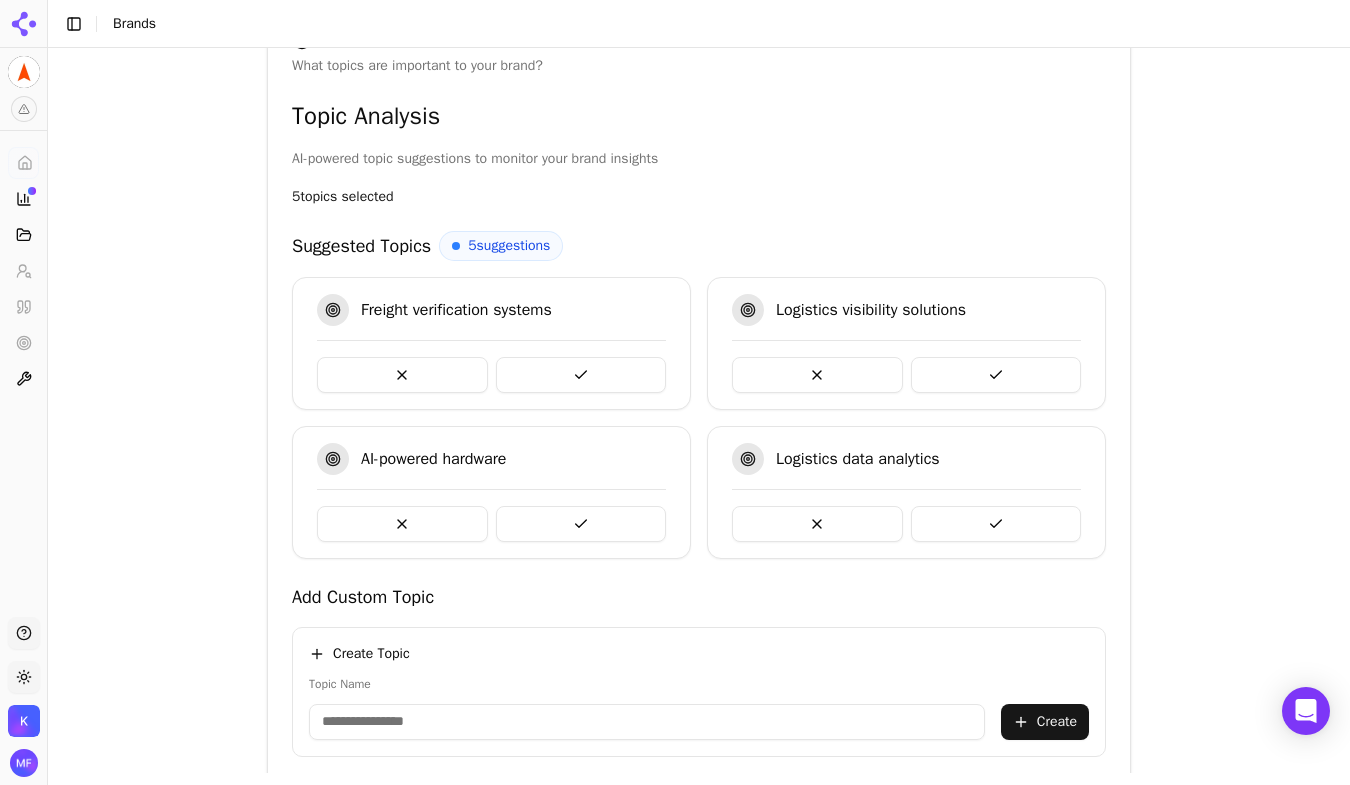 click at bounding box center [581, 375] 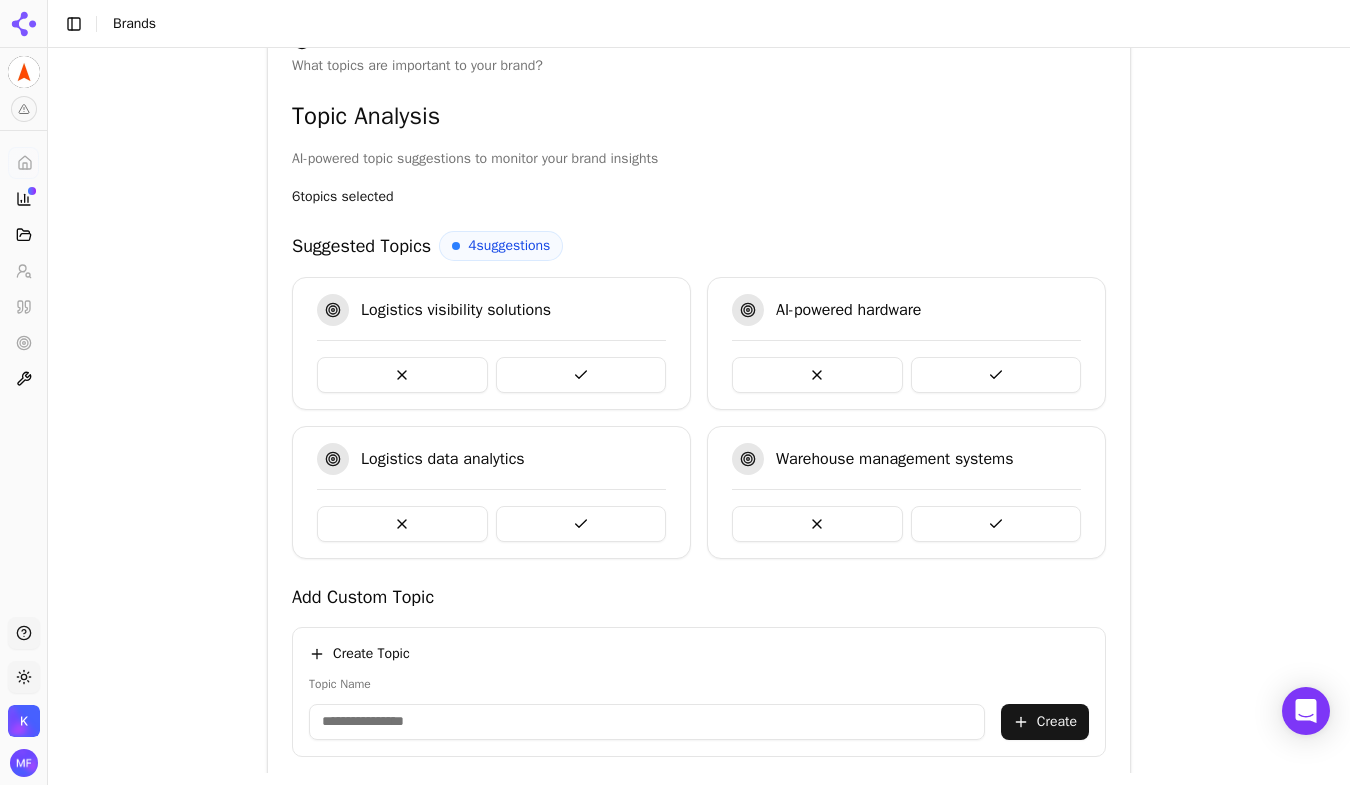 click at bounding box center (996, 375) 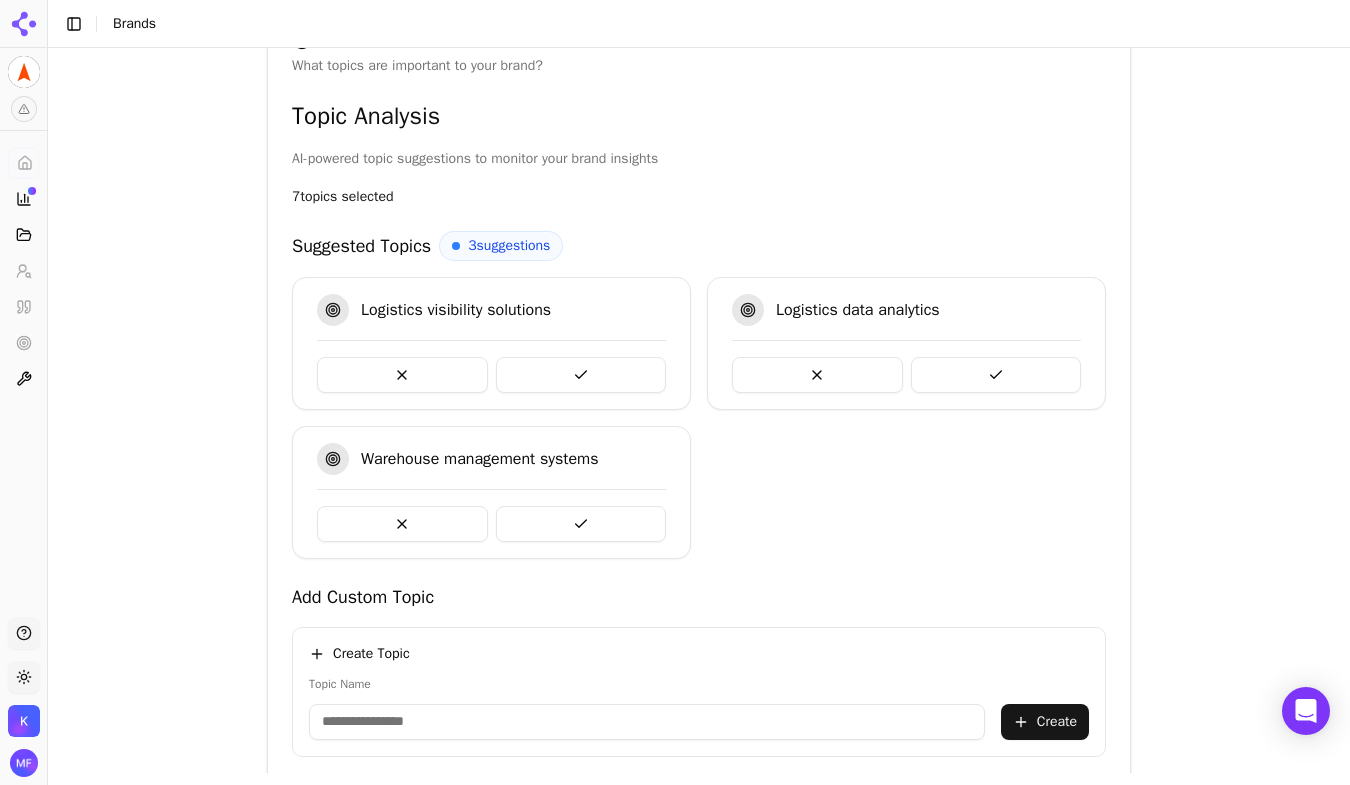 click at bounding box center (996, 375) 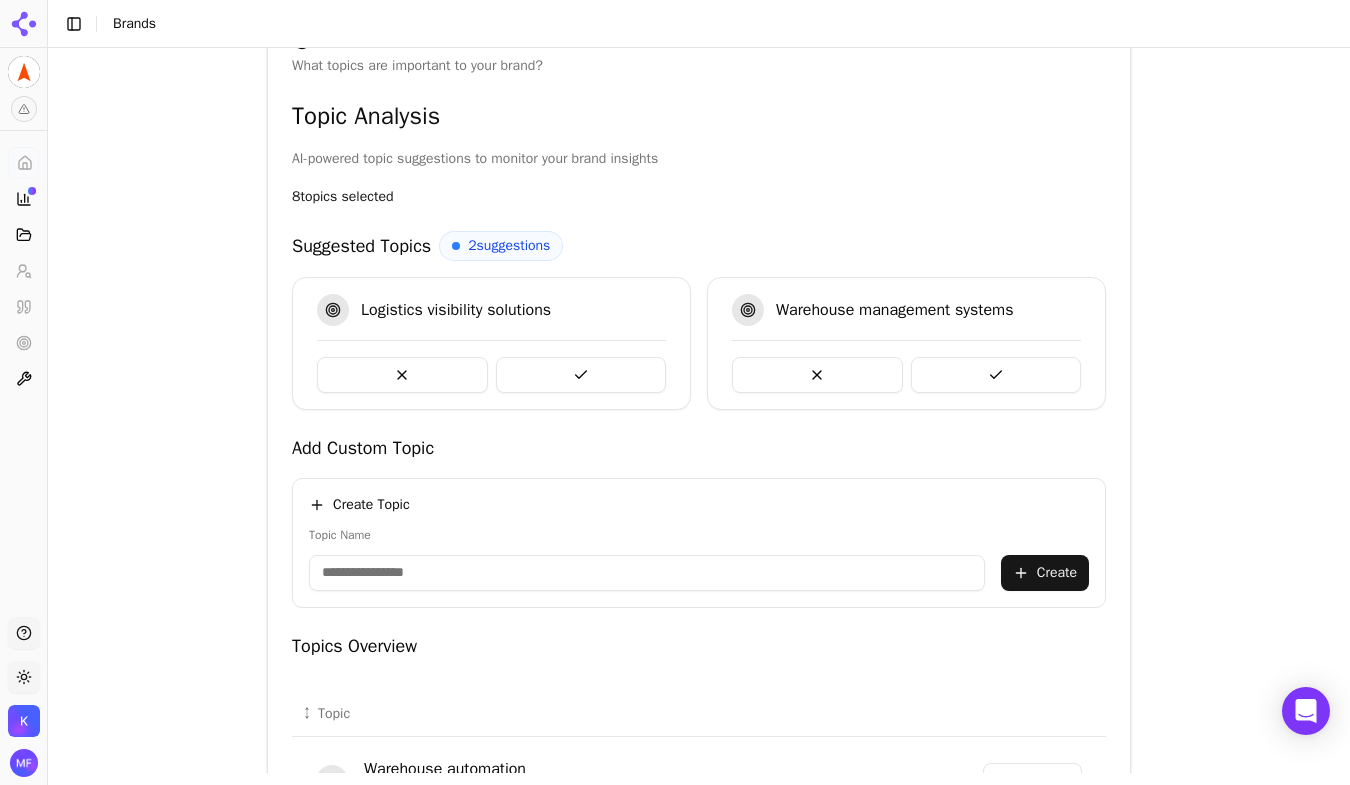 click at bounding box center [581, 375] 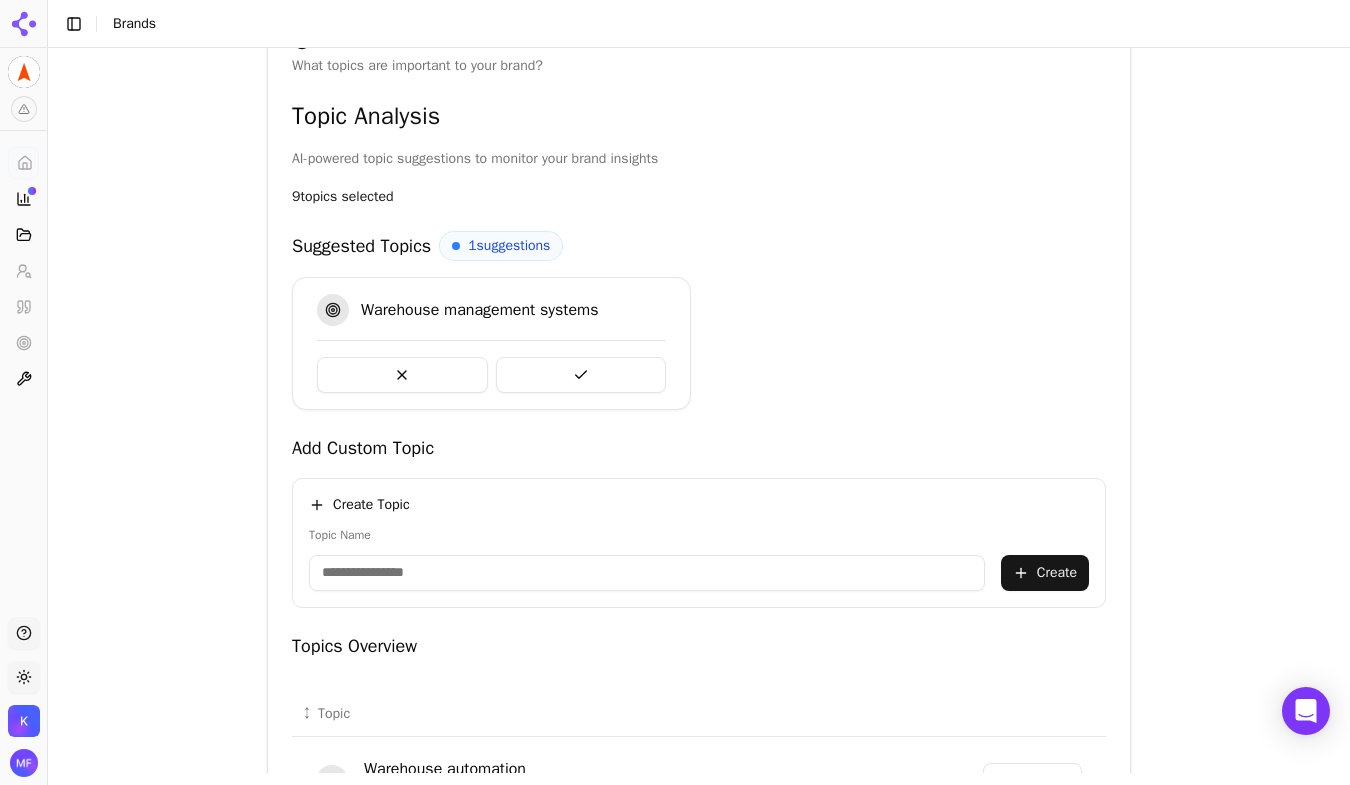 click at bounding box center (402, 375) 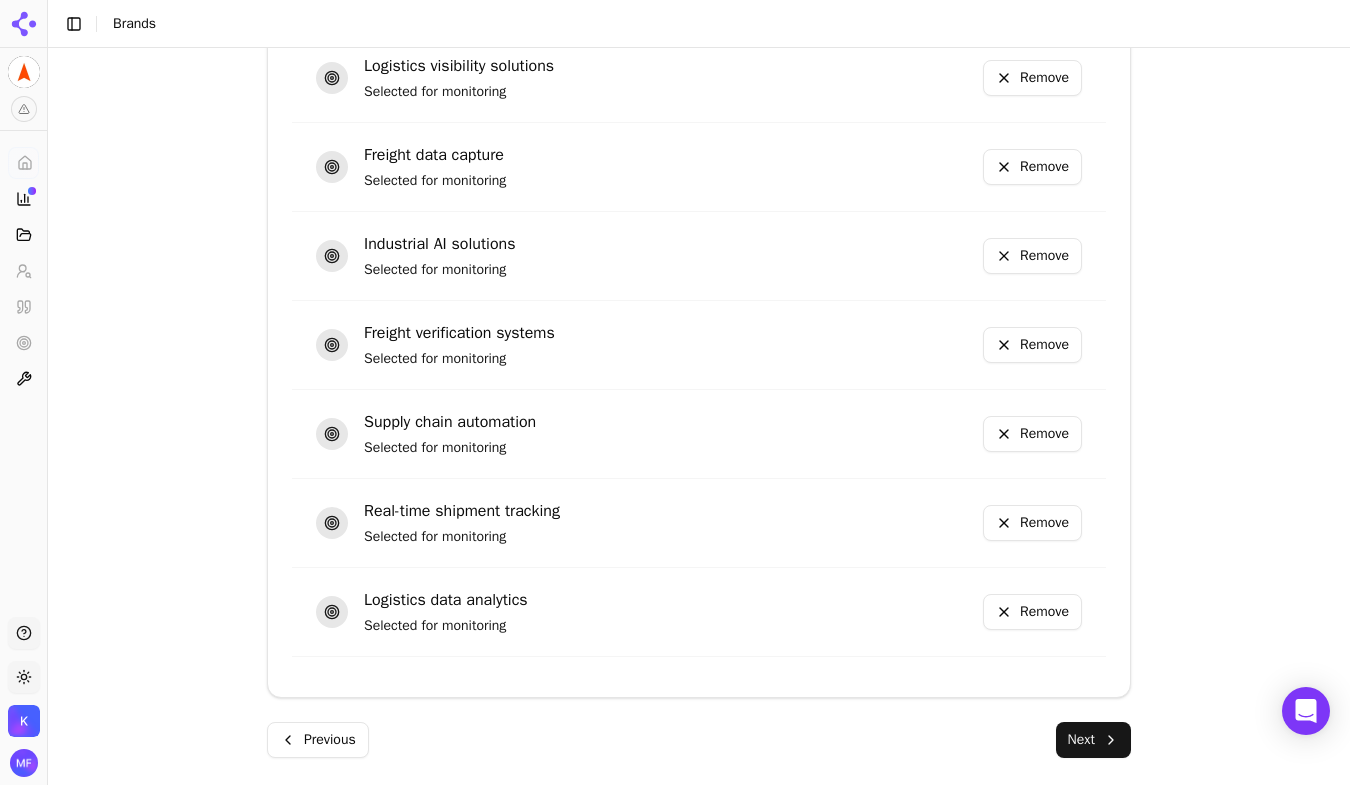 click on "Next" at bounding box center (1093, 740) 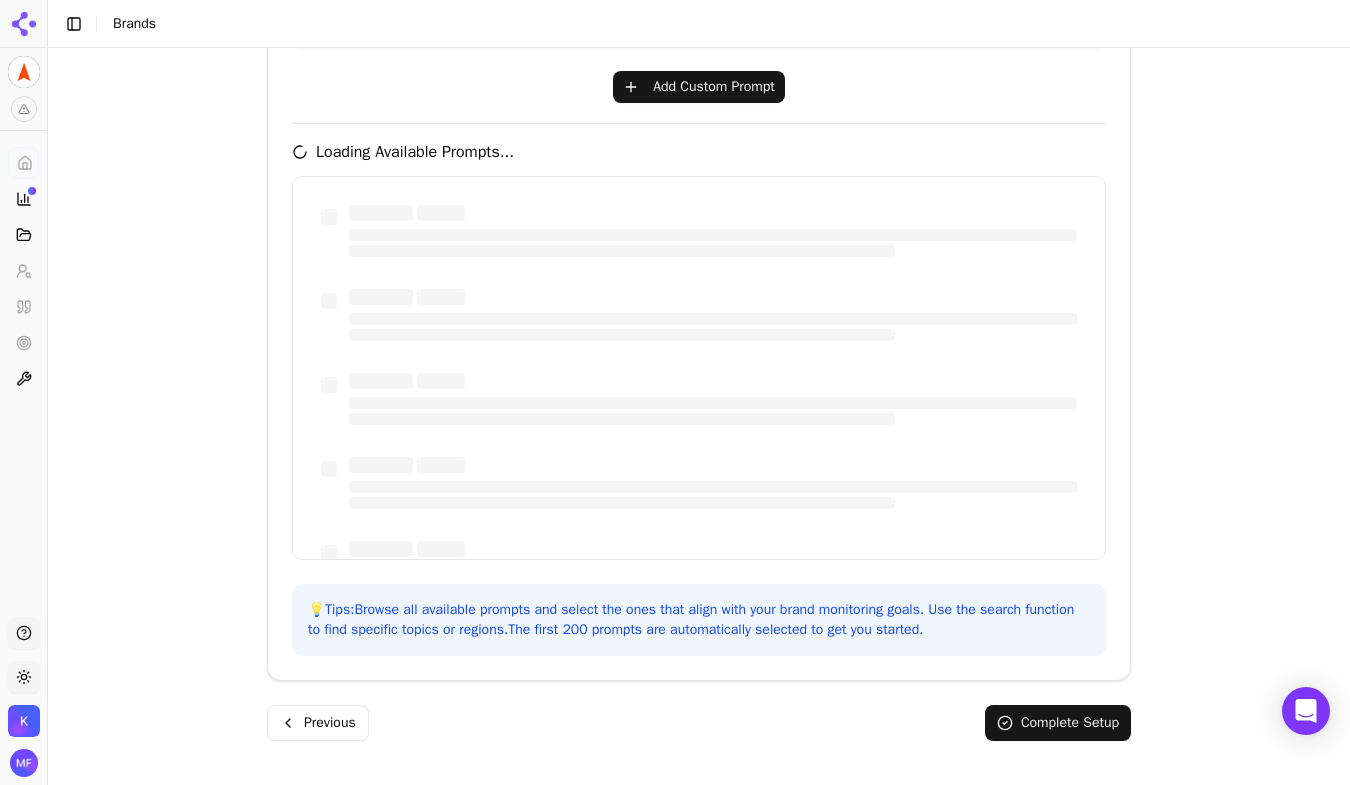 scroll, scrollTop: 596, scrollLeft: 0, axis: vertical 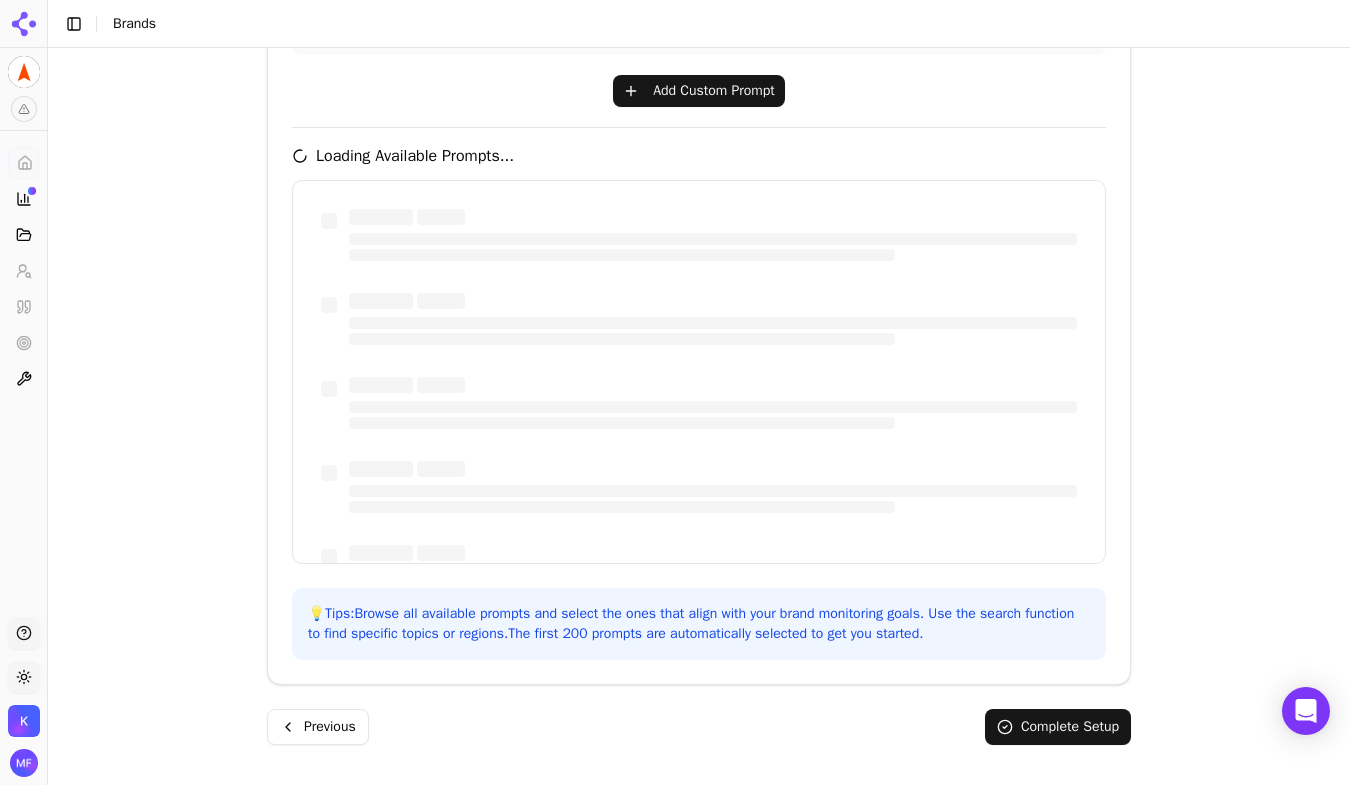 click on "Previous" at bounding box center (318, 727) 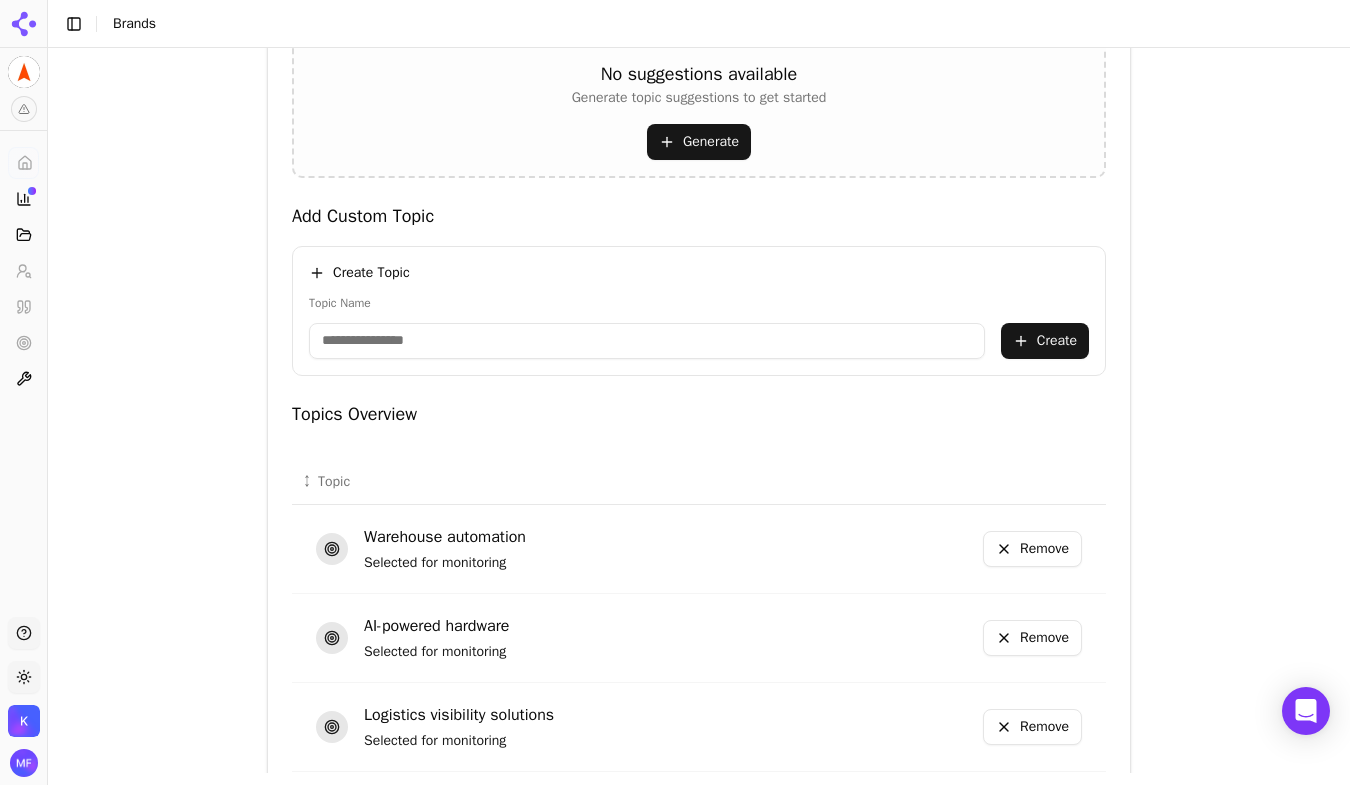 click on "Create" at bounding box center [1045, 341] 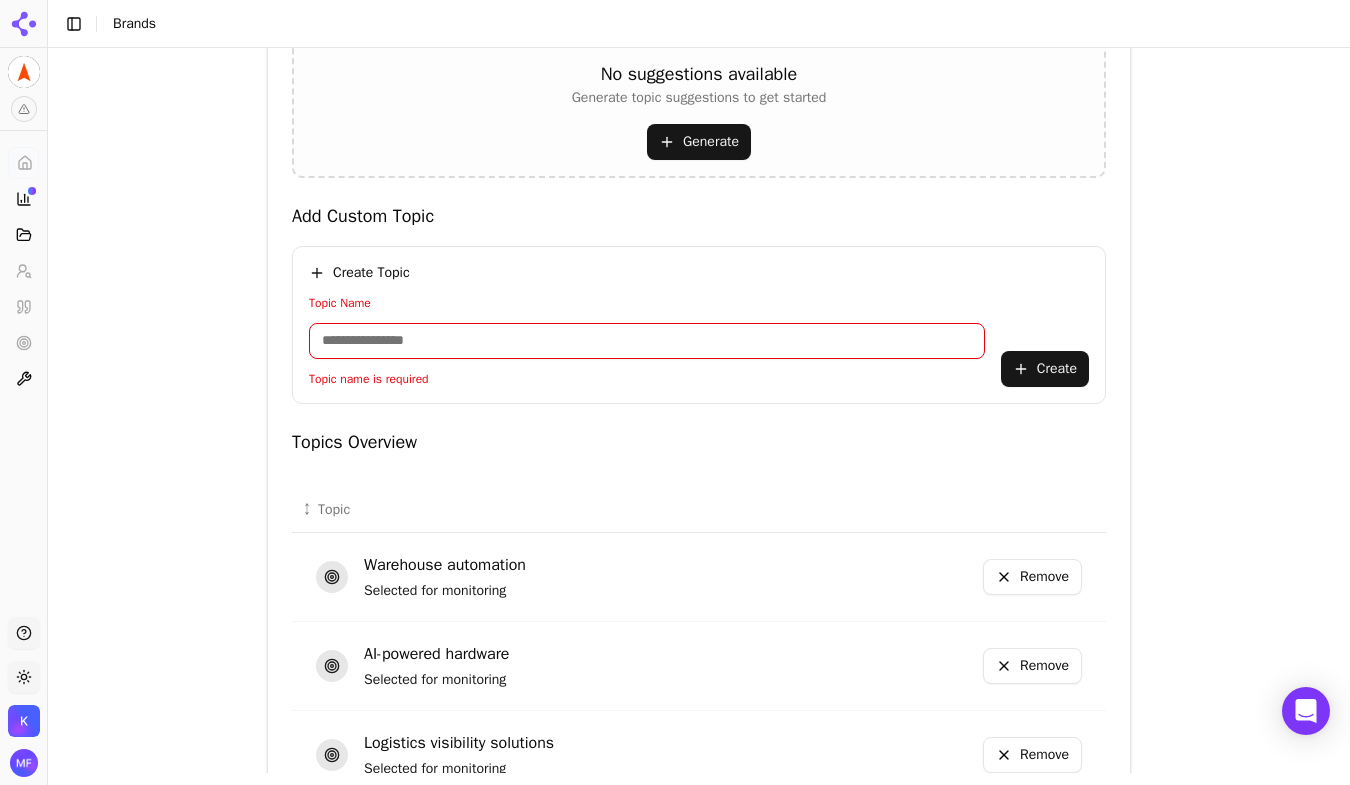 click on "Topic Name" at bounding box center [647, 341] 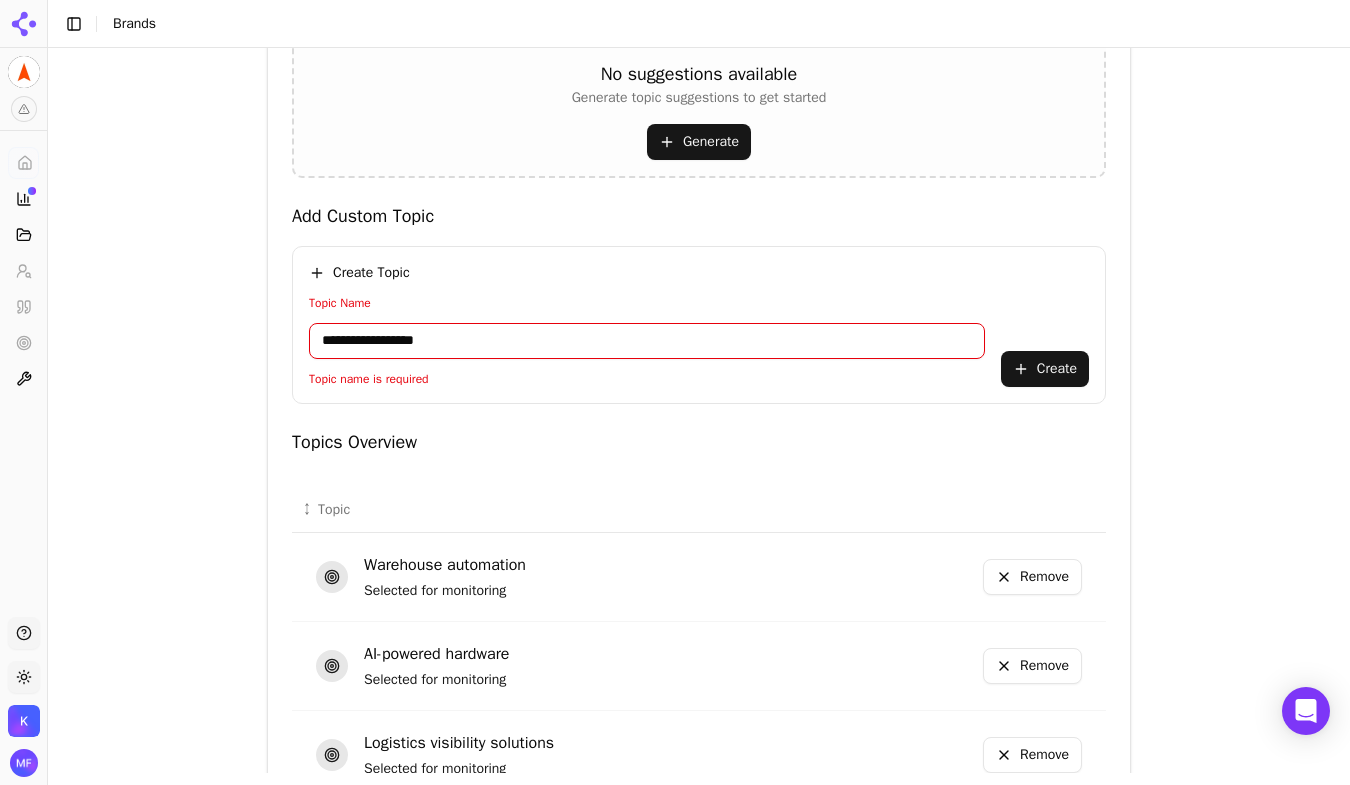 type on "**********" 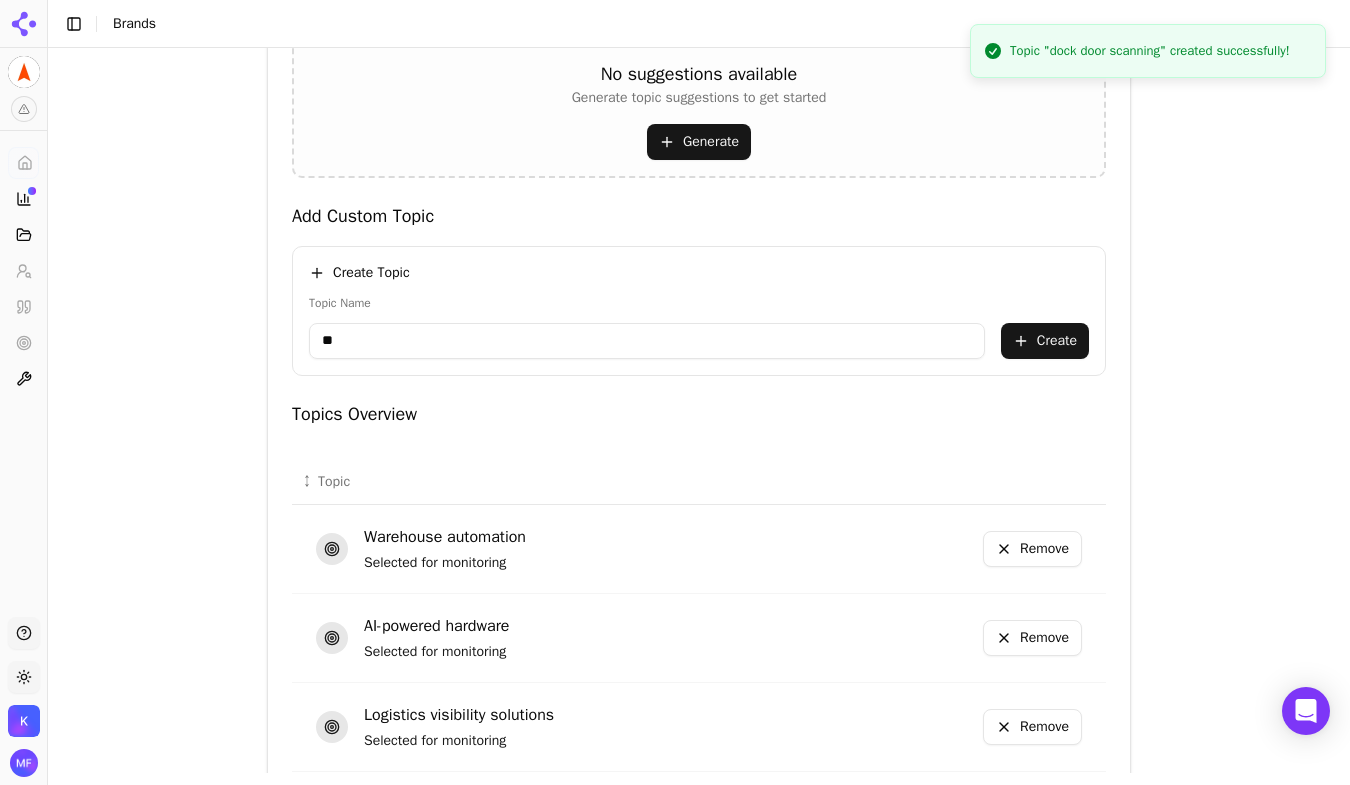 type on "*" 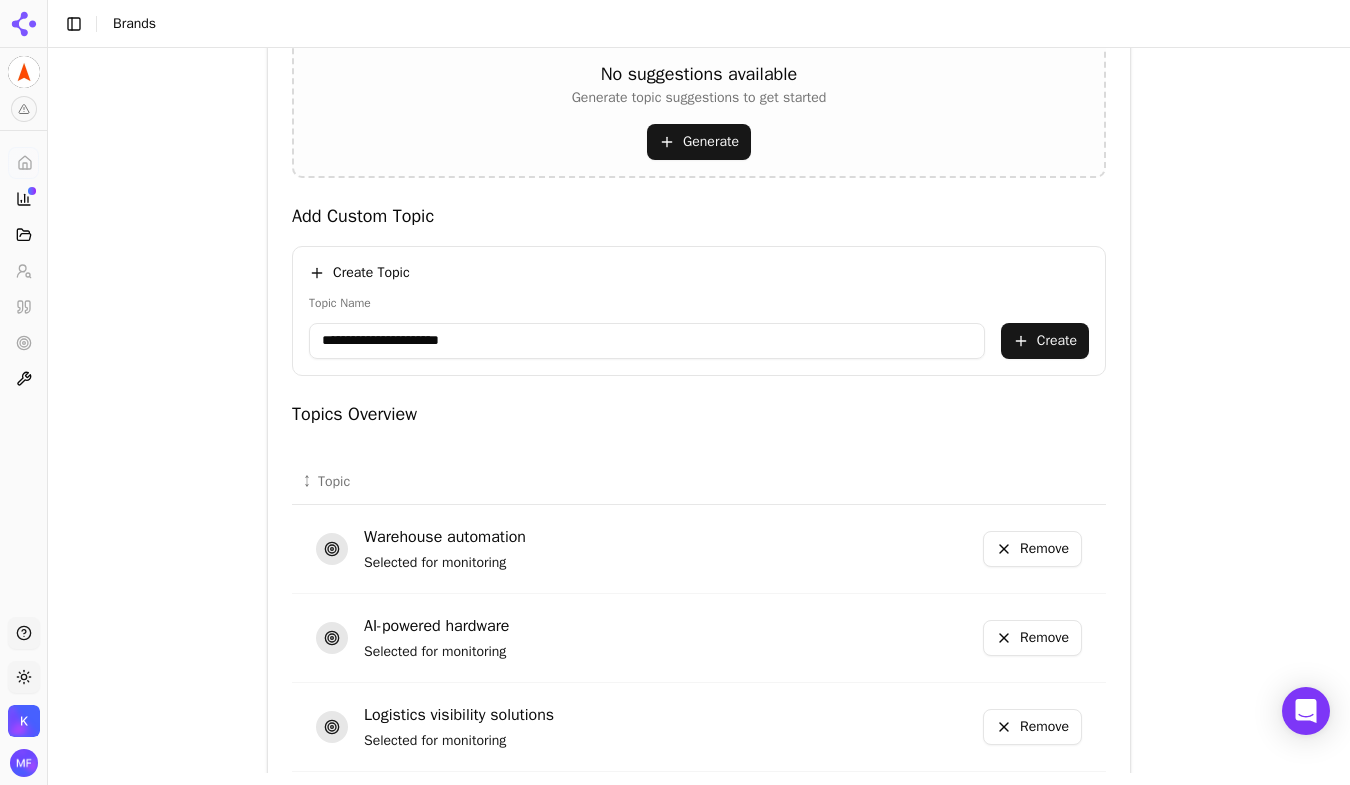type on "**********" 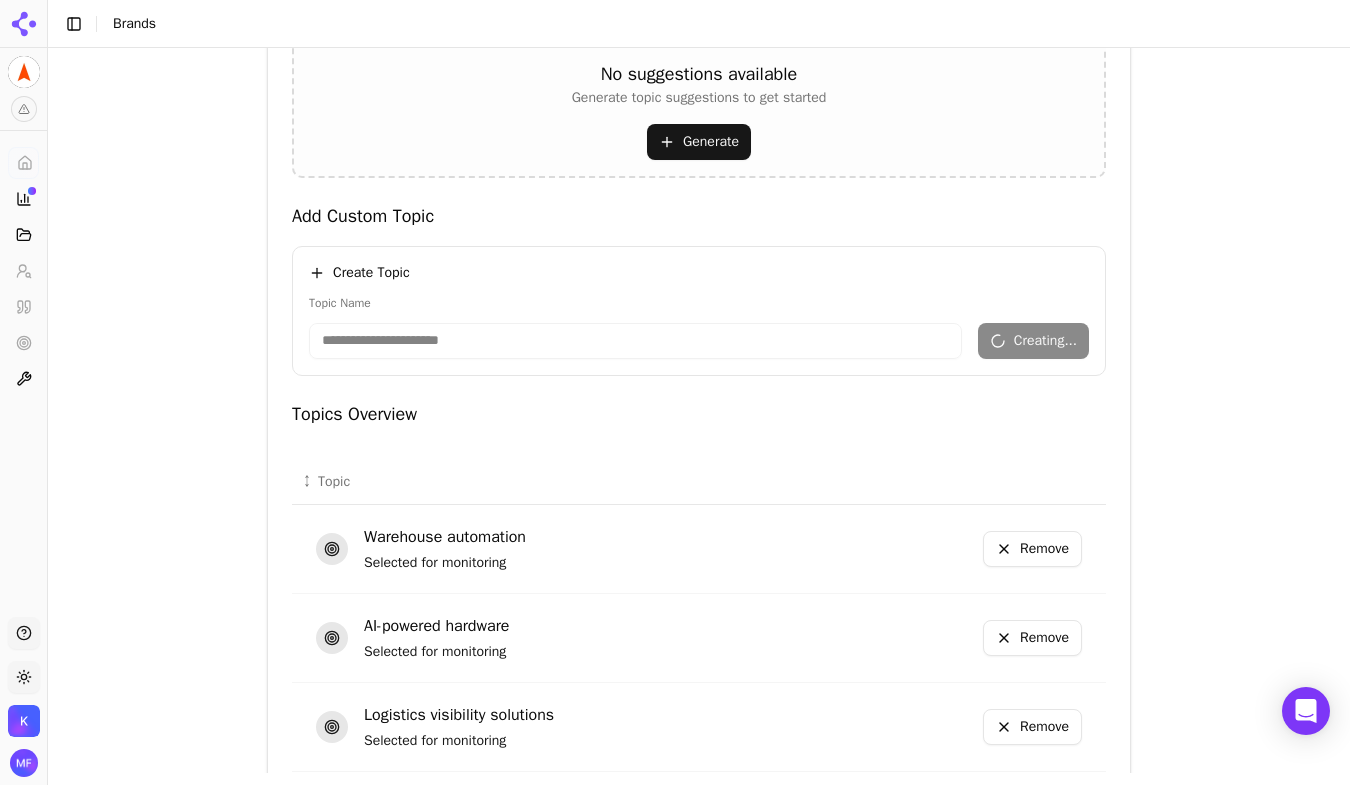 type 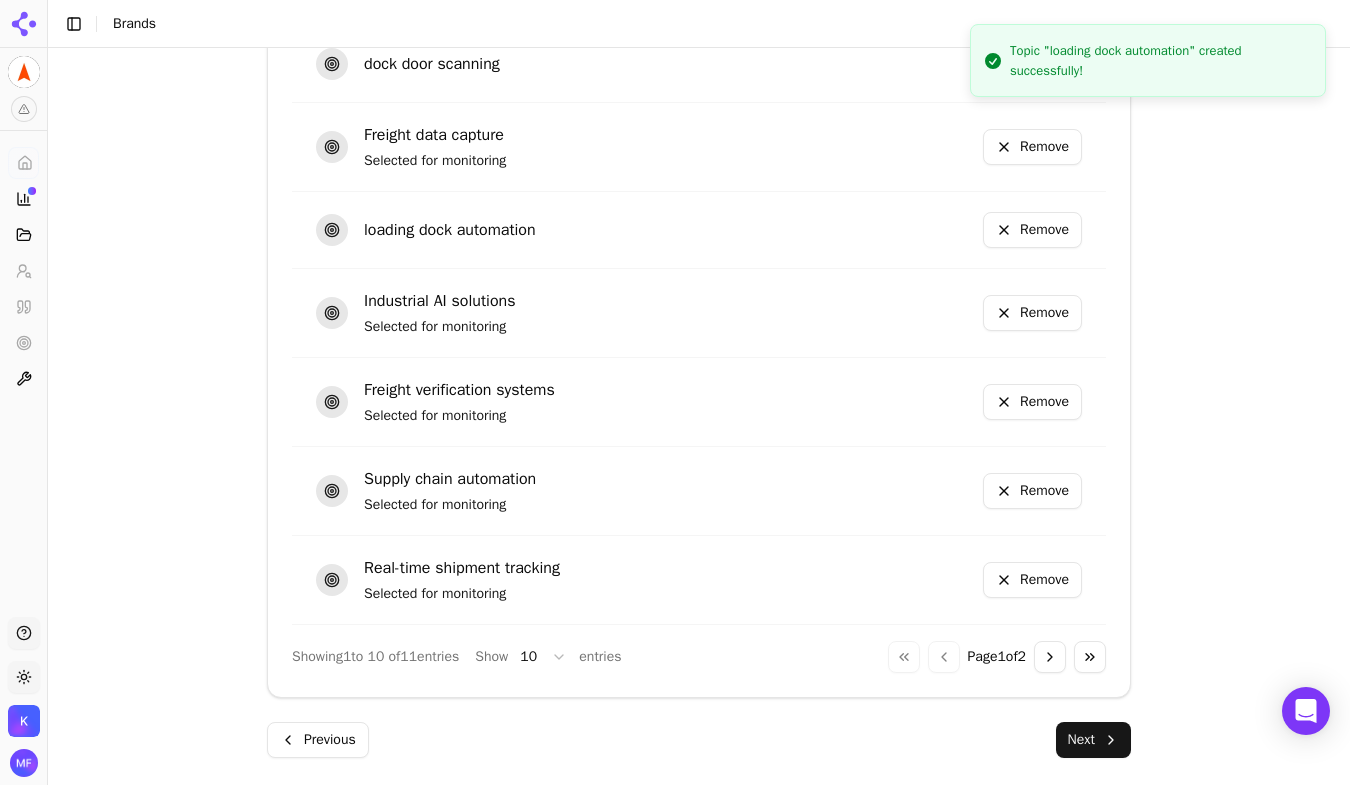 click on "Next" at bounding box center (1093, 740) 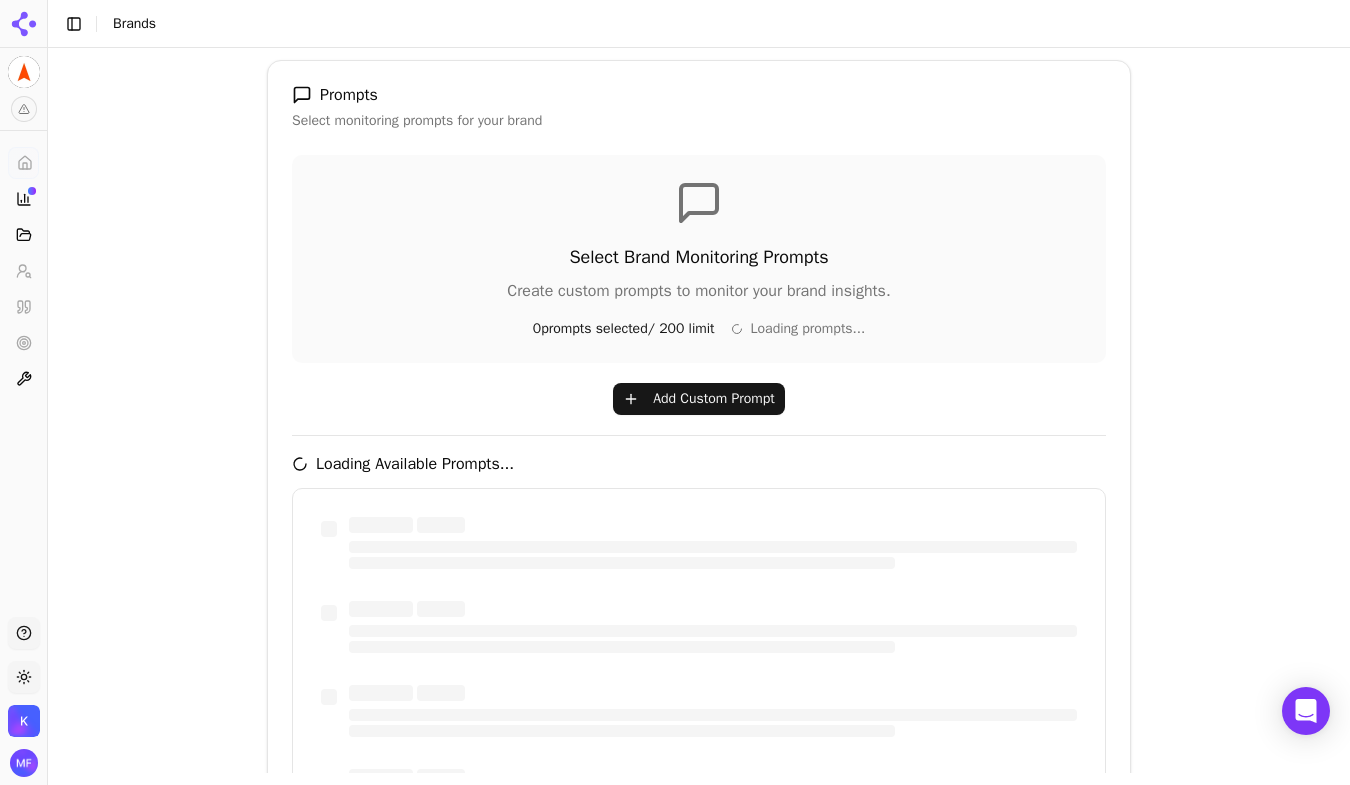 scroll, scrollTop: 228, scrollLeft: 0, axis: vertical 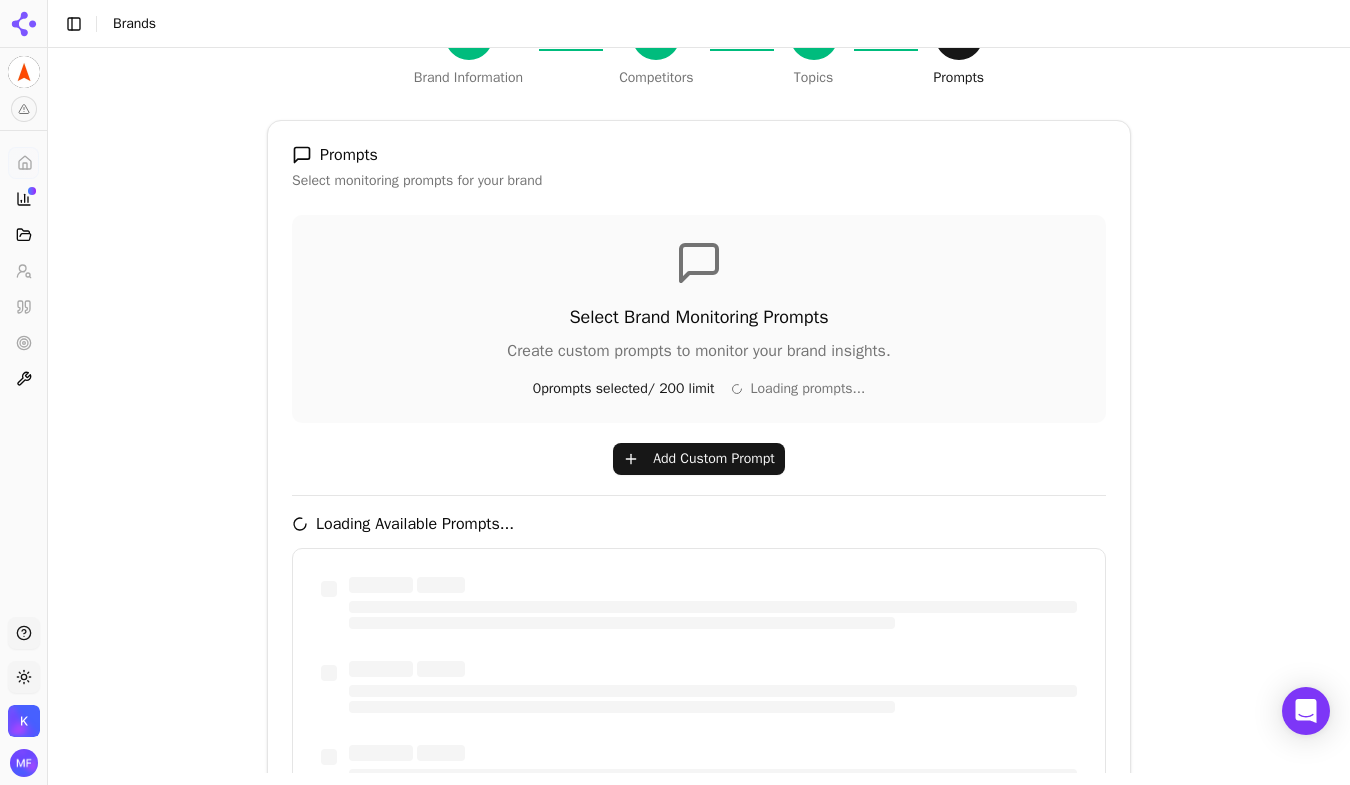 click on "Add Custom Prompt" at bounding box center [699, 459] 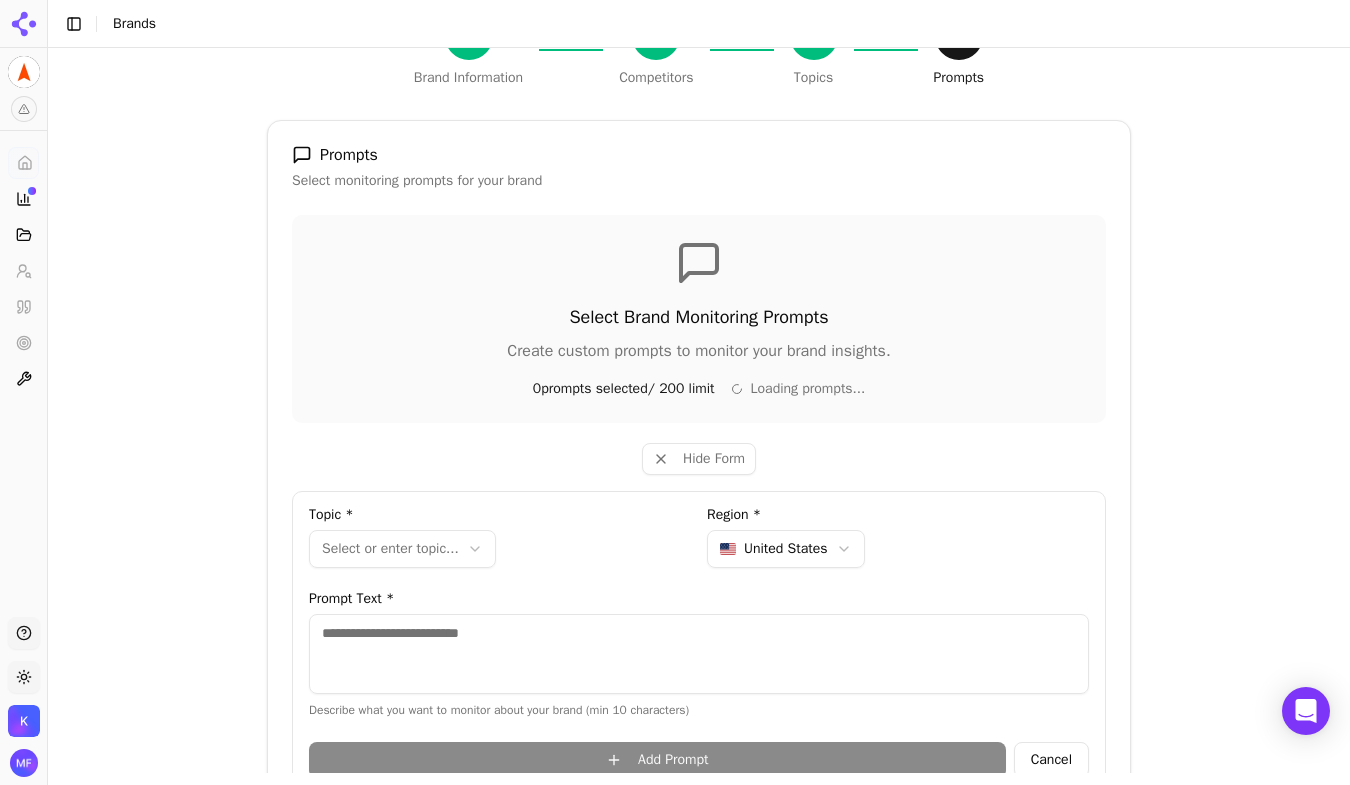 click at bounding box center [699, 654] 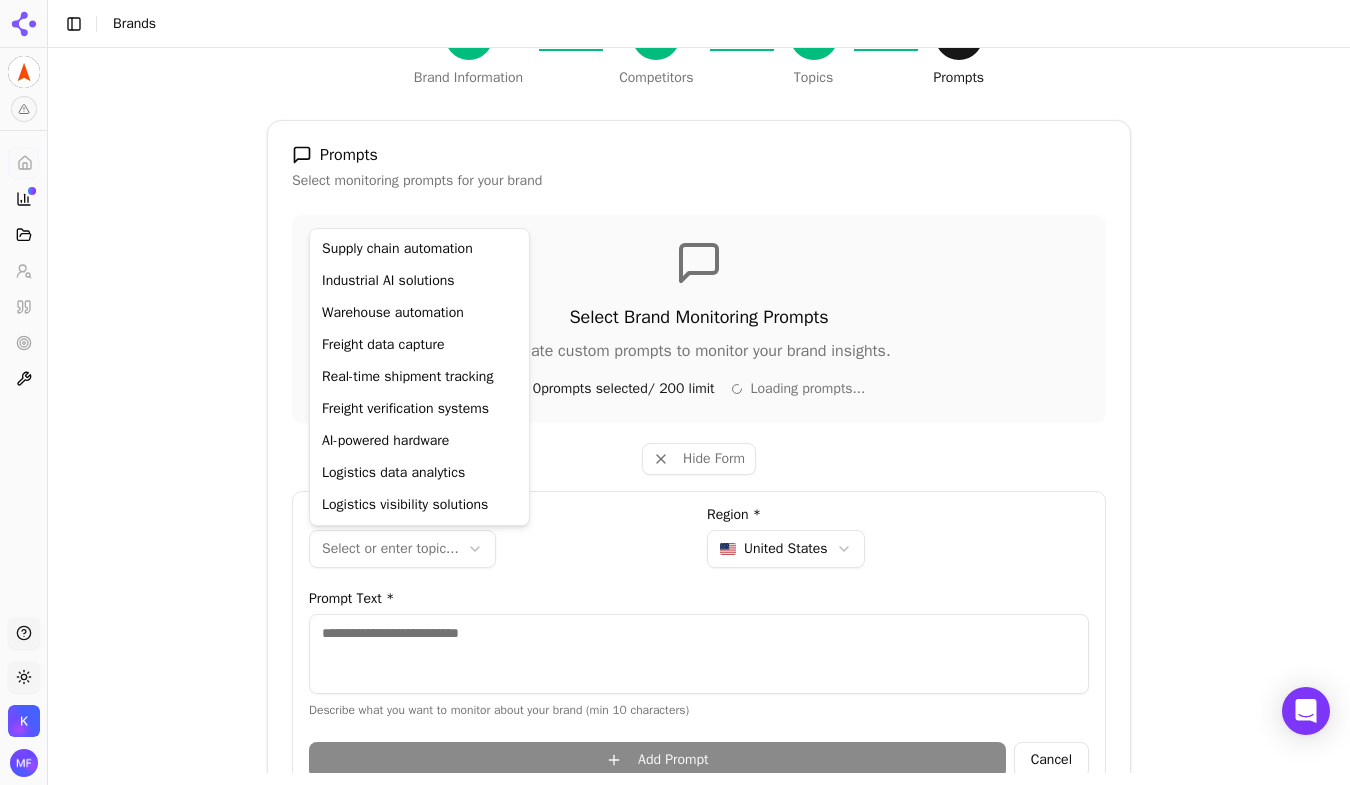 click on "**********" at bounding box center (675, 392) 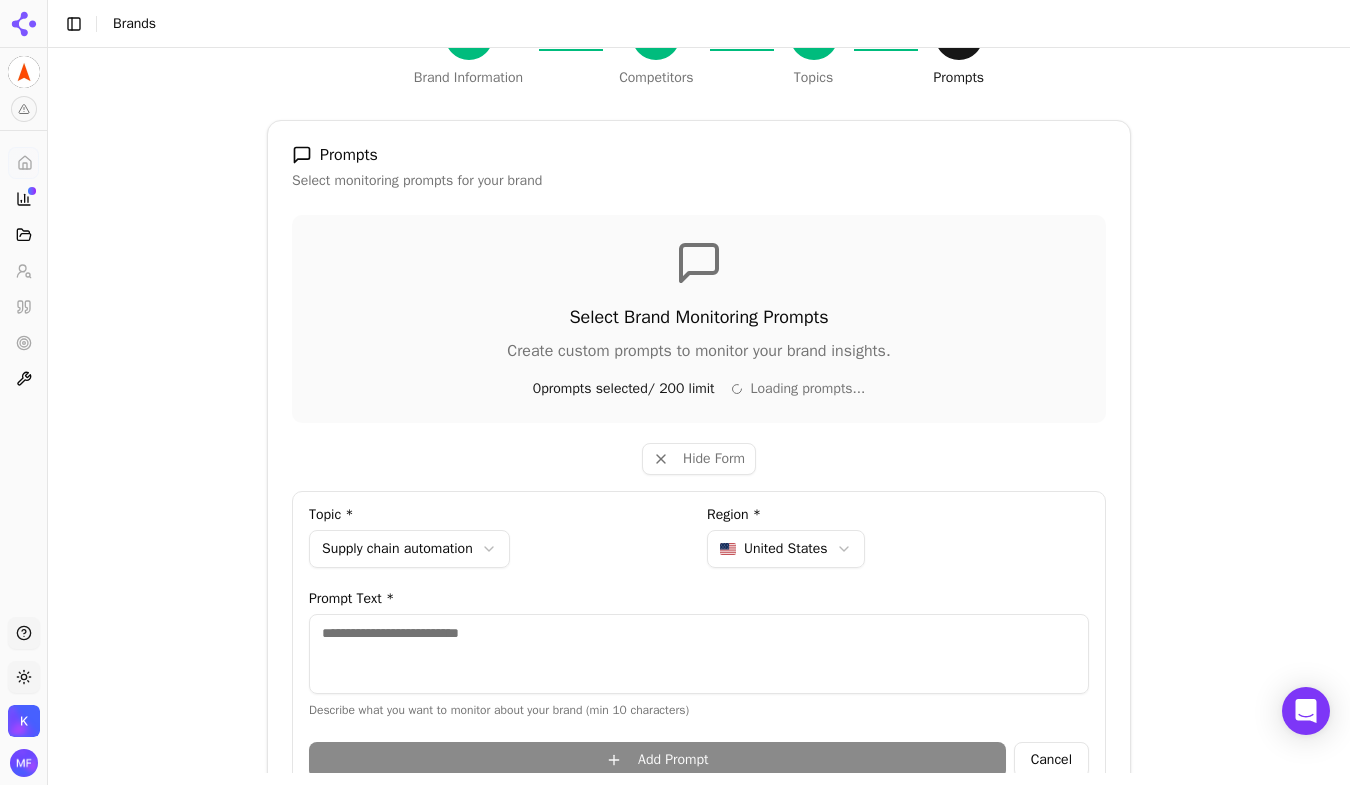click at bounding box center (699, 654) 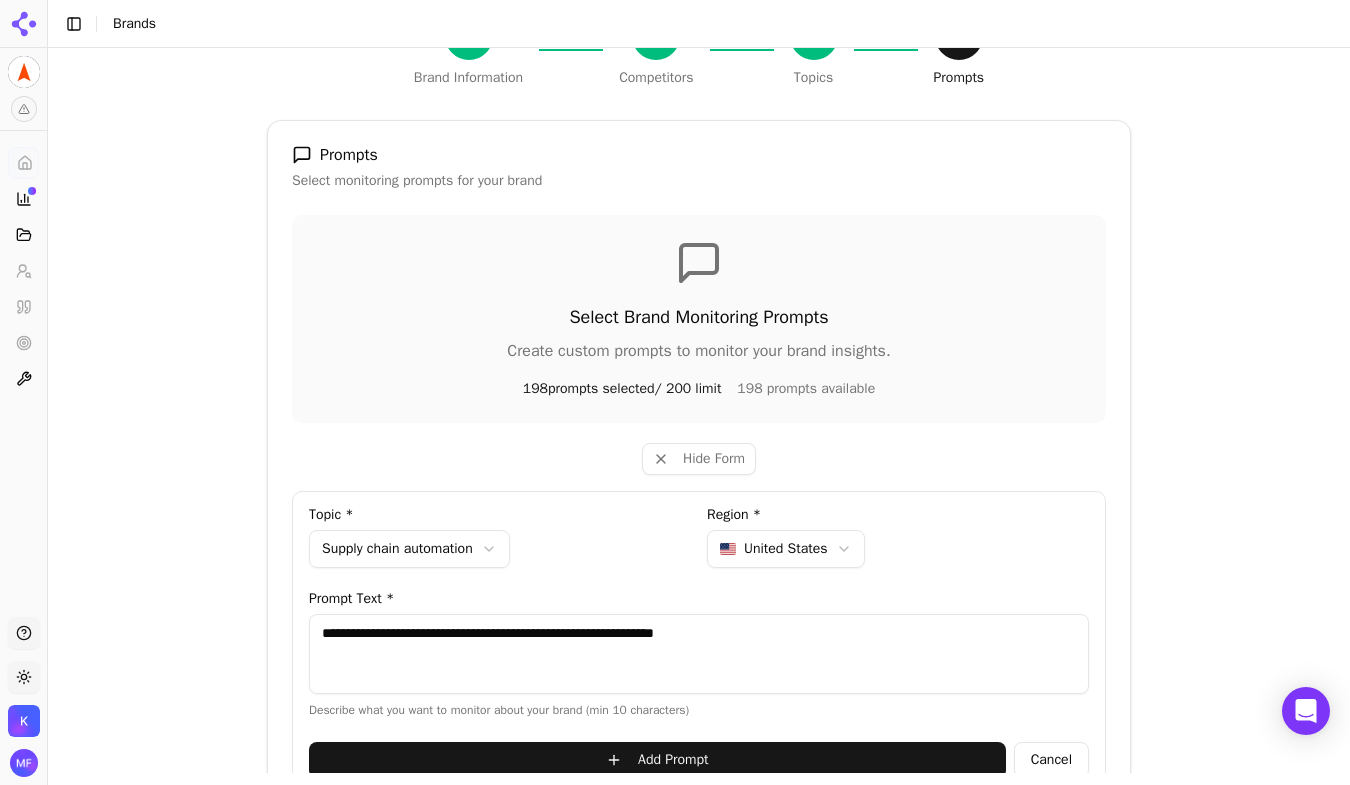 scroll, scrollTop: 586, scrollLeft: 0, axis: vertical 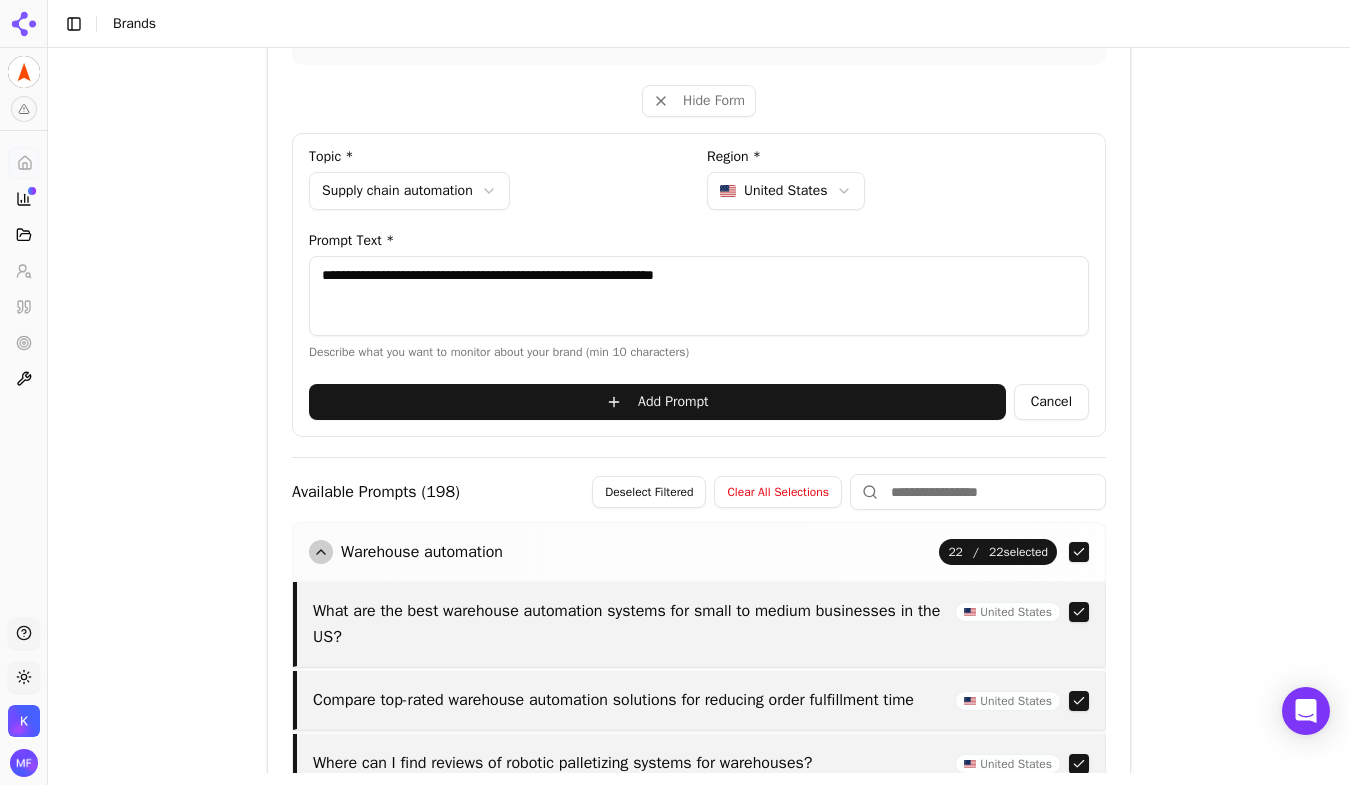 type on "**********" 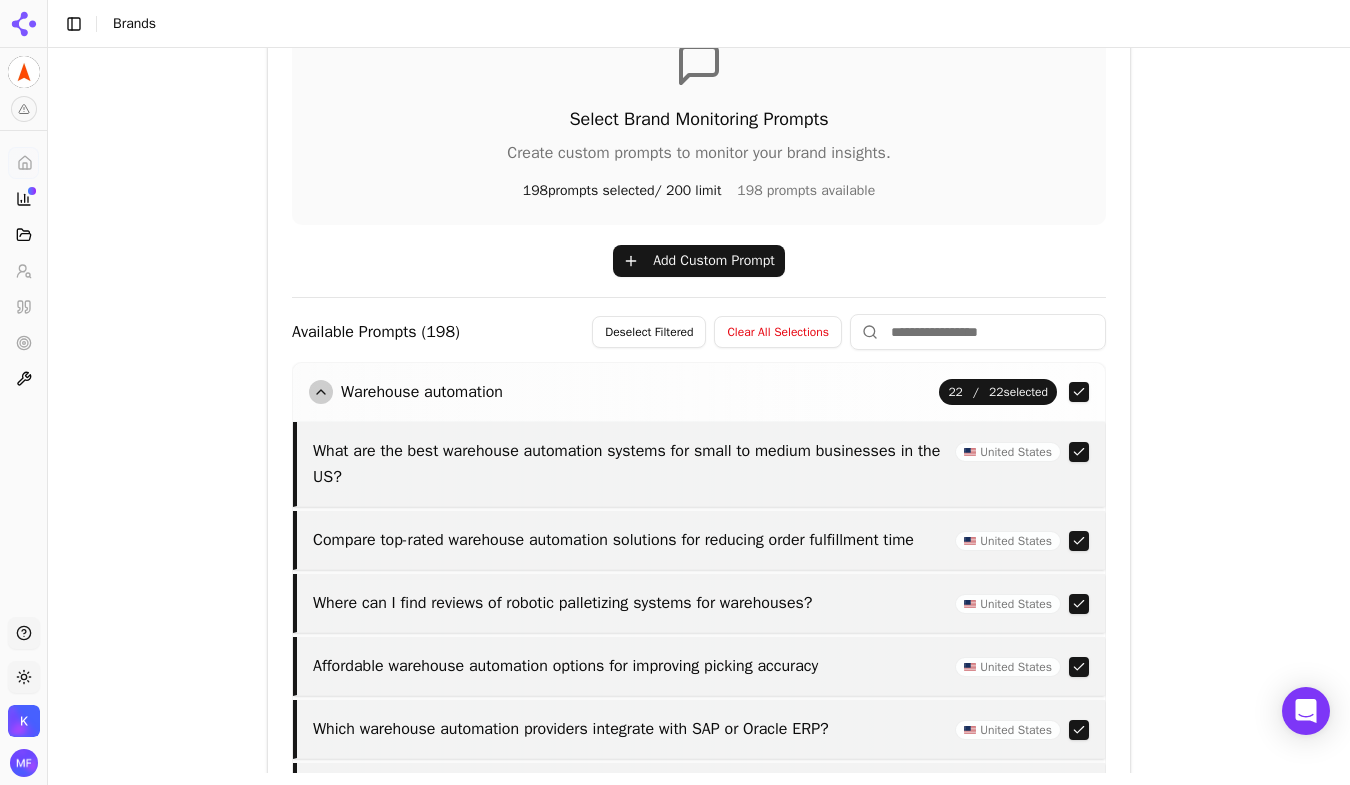 scroll, scrollTop: 734, scrollLeft: 0, axis: vertical 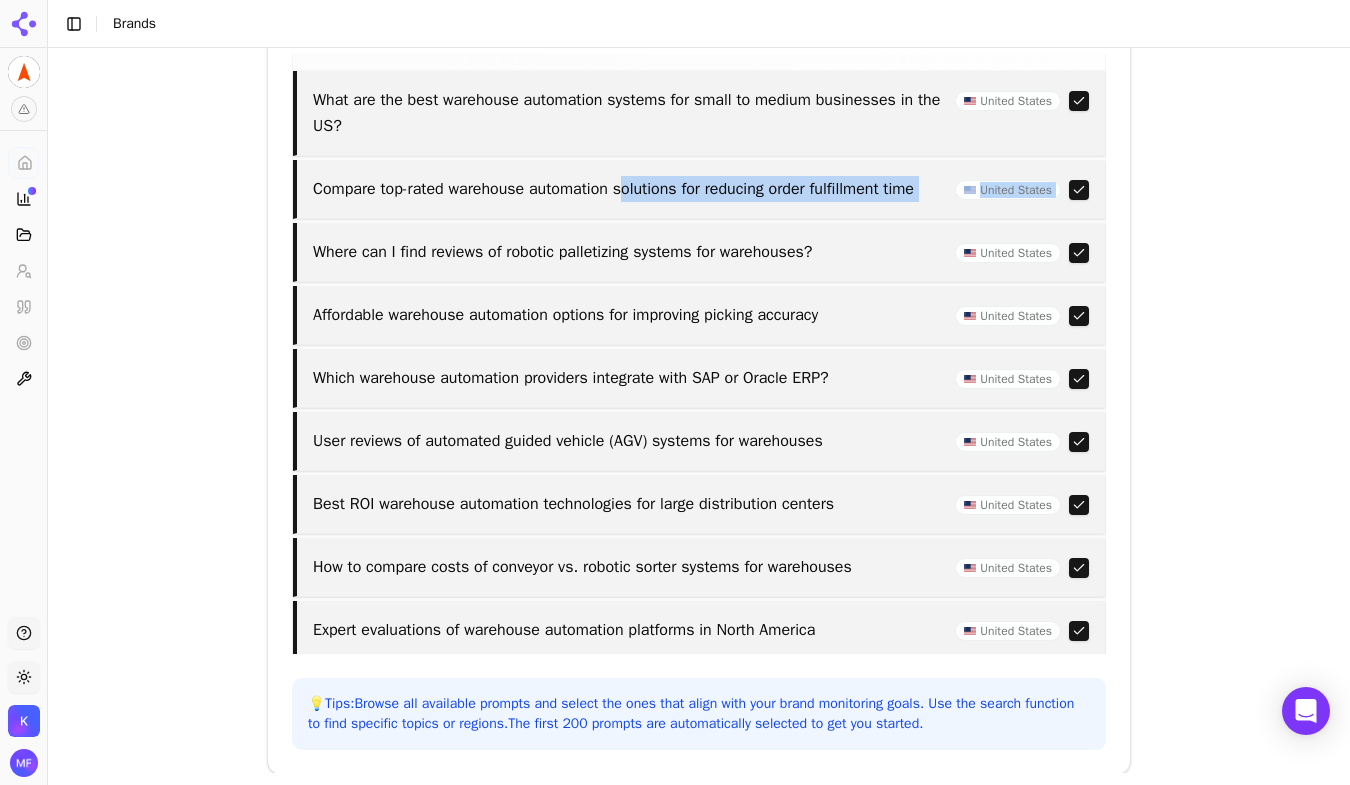 drag, startPoint x: 644, startPoint y: 182, endPoint x: 805, endPoint y: 258, distance: 178.03651 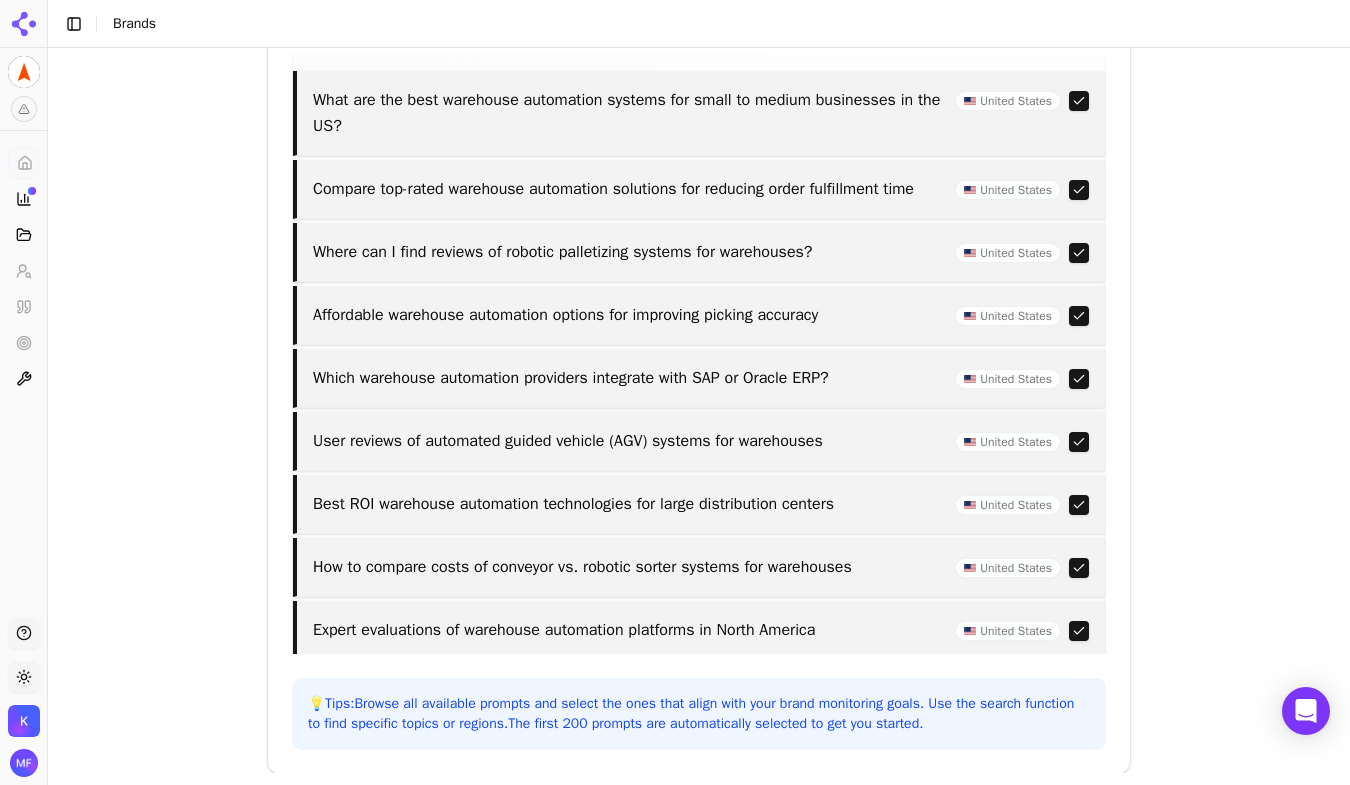 click on "Where can I find reviews of robotic palletizing systems for warehouses?" at bounding box center [628, 252] 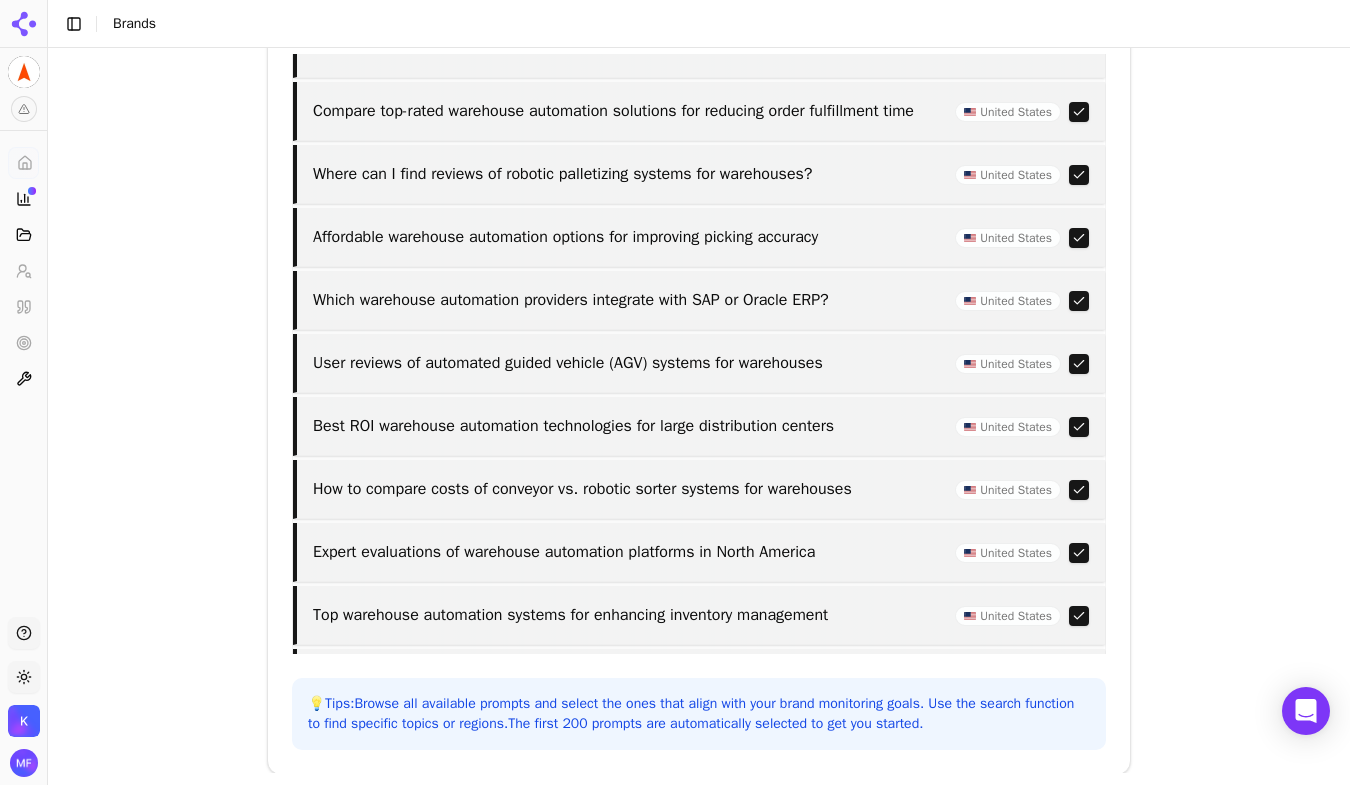 scroll, scrollTop: 130, scrollLeft: 0, axis: vertical 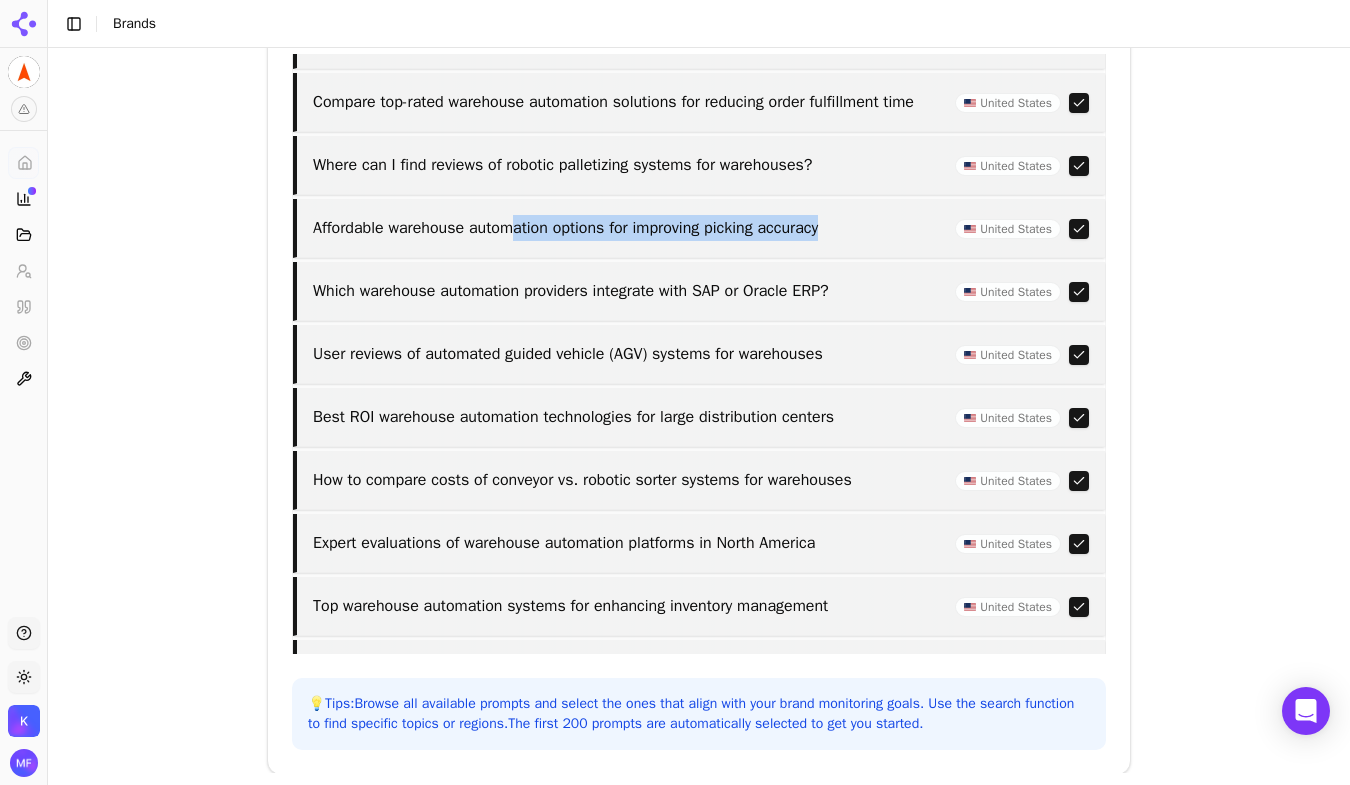 drag, startPoint x: 531, startPoint y: 247, endPoint x: 779, endPoint y: 269, distance: 248.97389 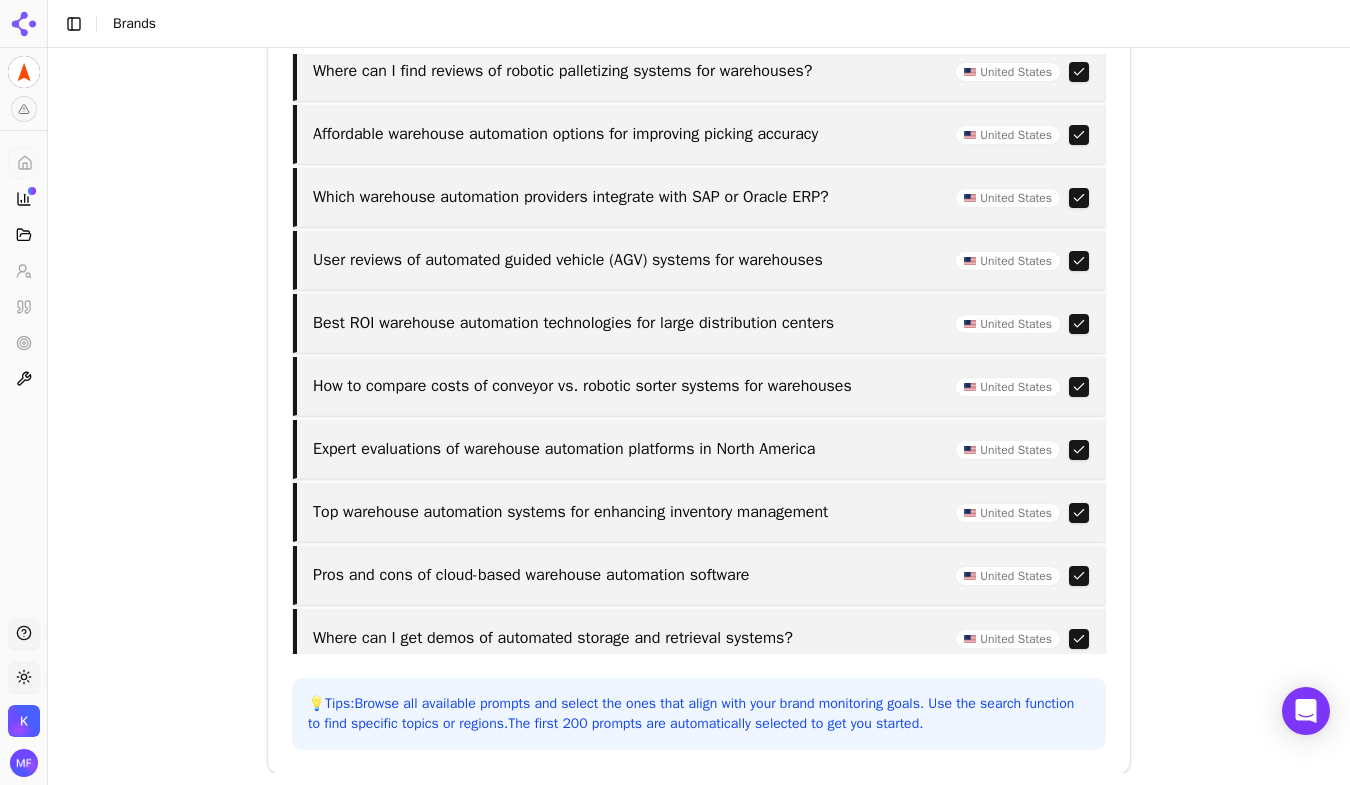 scroll, scrollTop: 225, scrollLeft: 0, axis: vertical 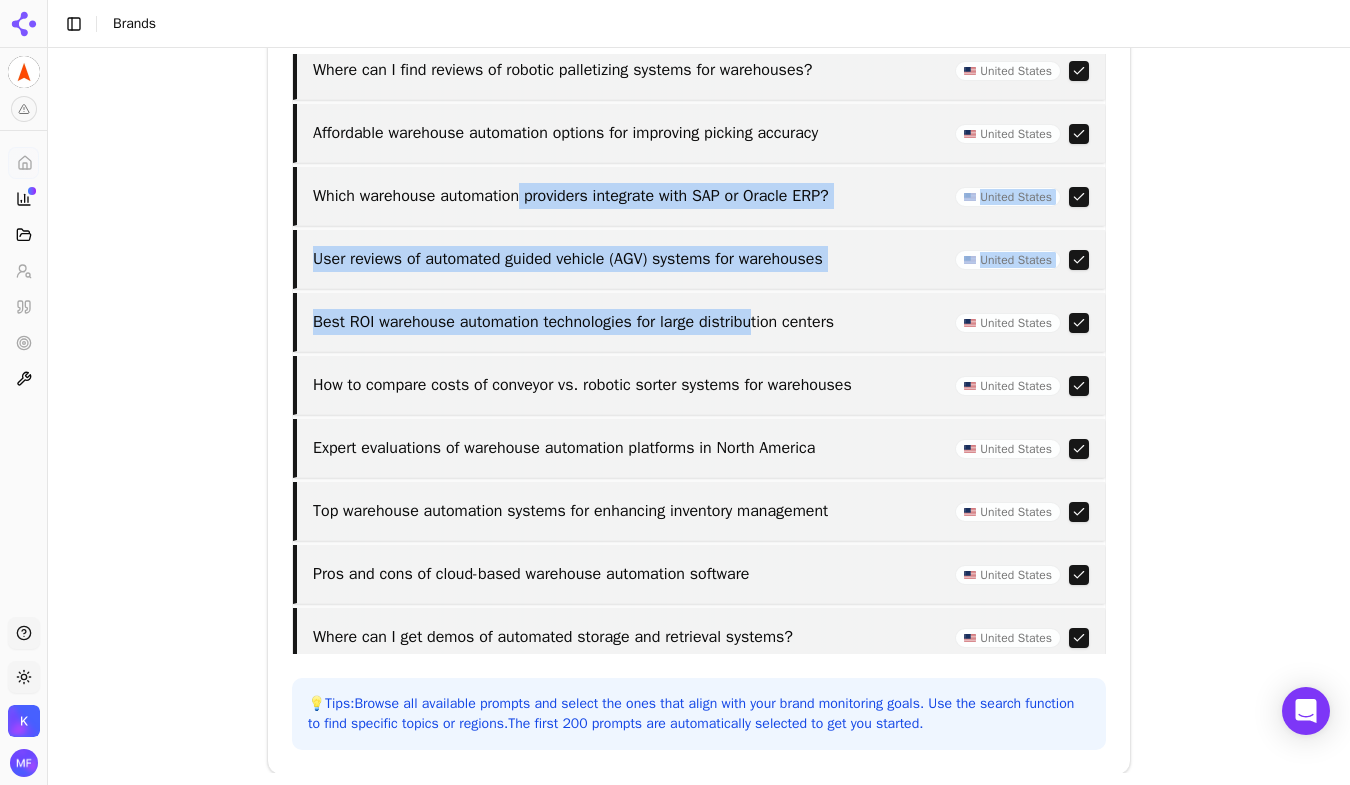 drag, startPoint x: 531, startPoint y: 216, endPoint x: 775, endPoint y: 340, distance: 273.70056 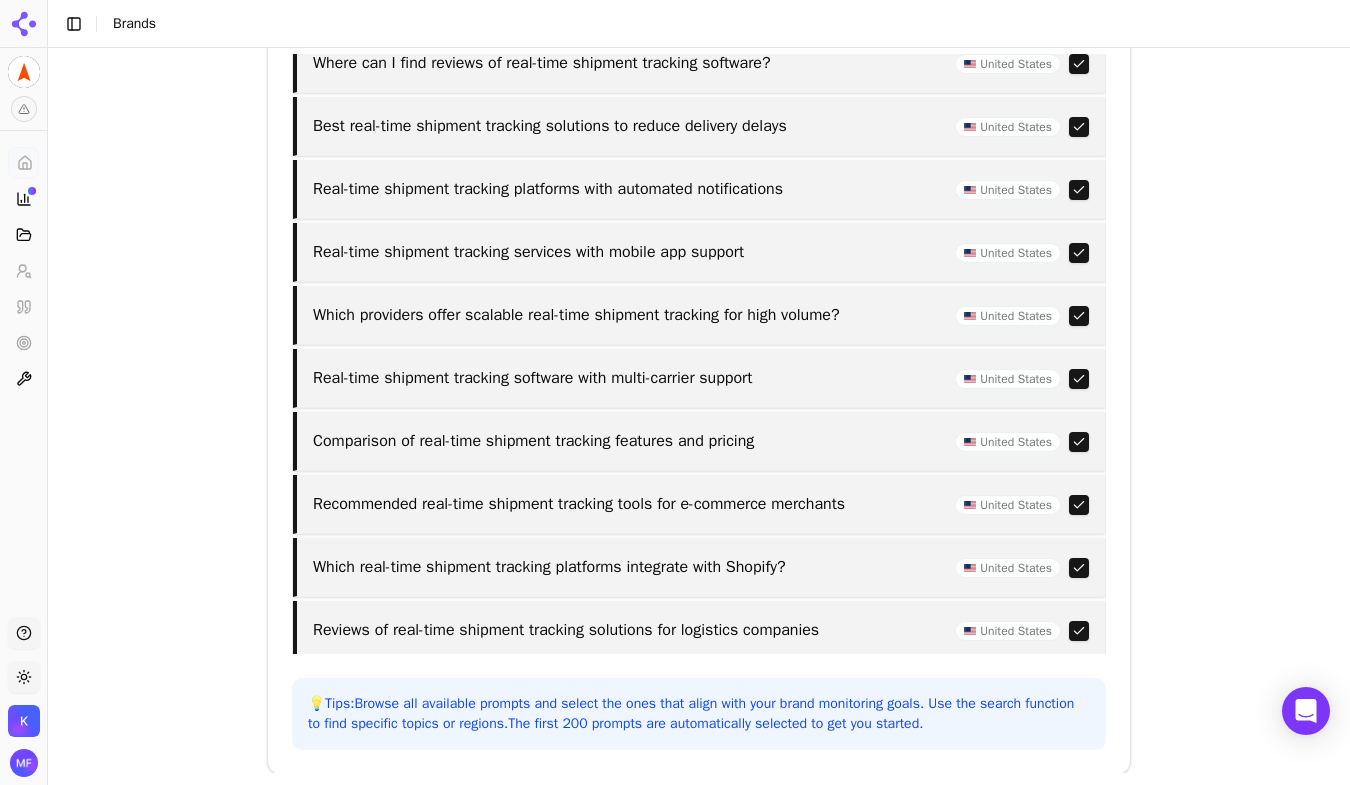 scroll, scrollTop: 10851, scrollLeft: 0, axis: vertical 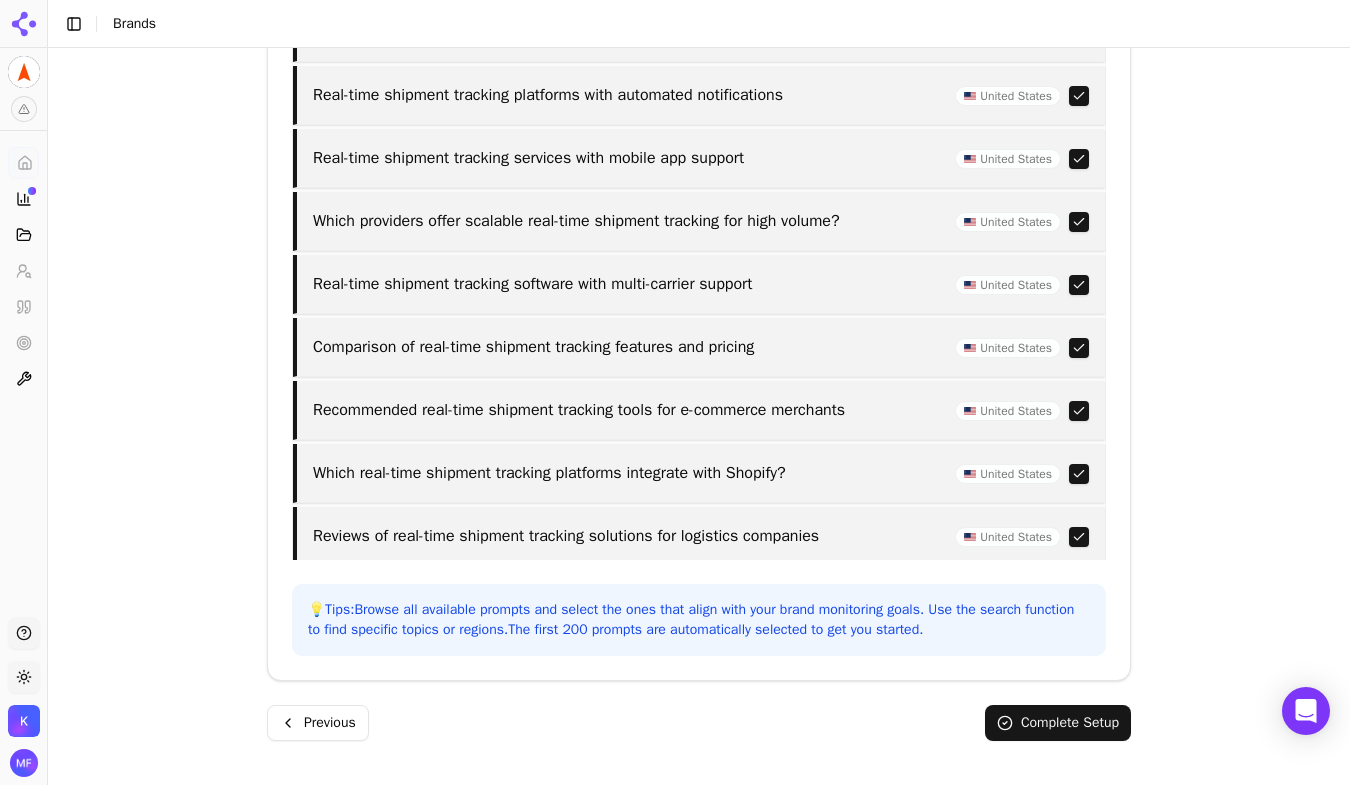 click on "Complete Setup" at bounding box center [1058, 723] 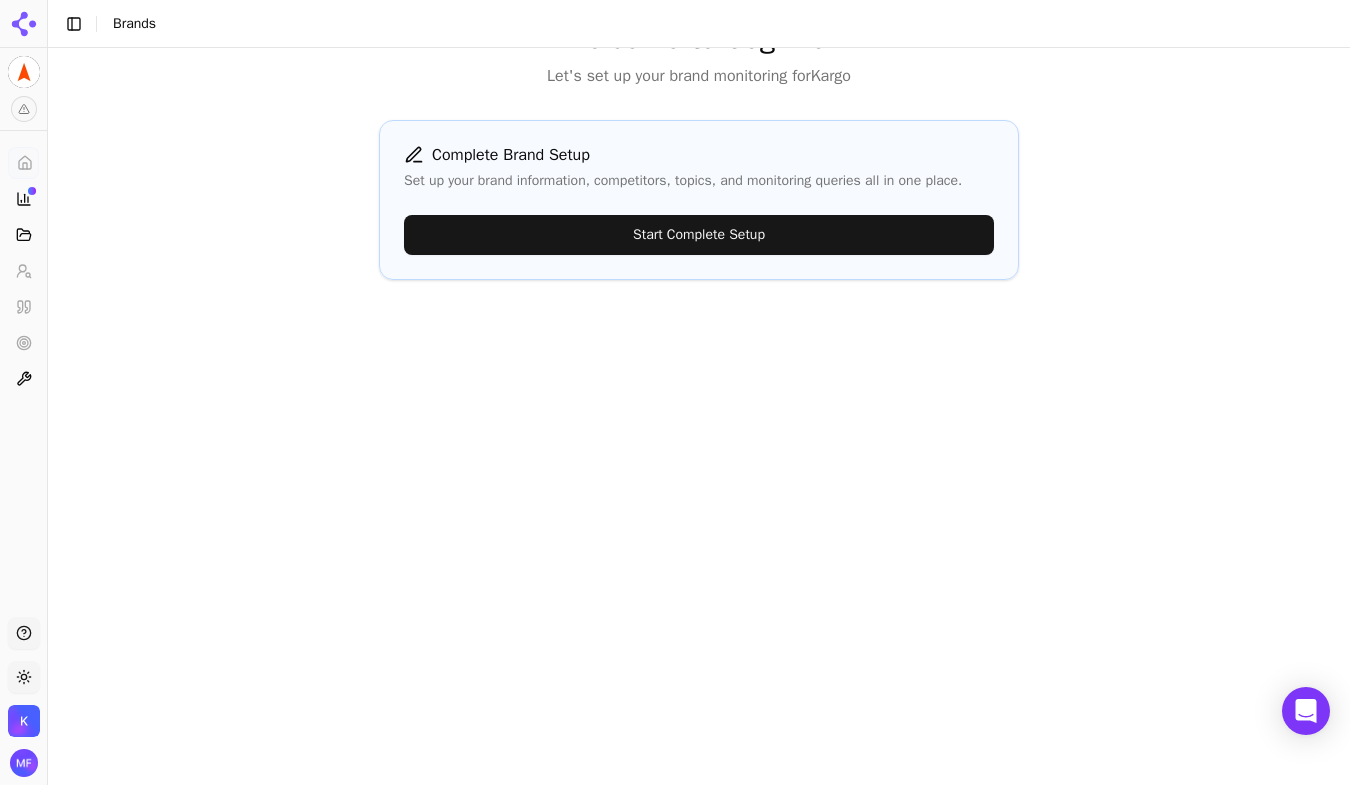 scroll, scrollTop: 0, scrollLeft: 0, axis: both 